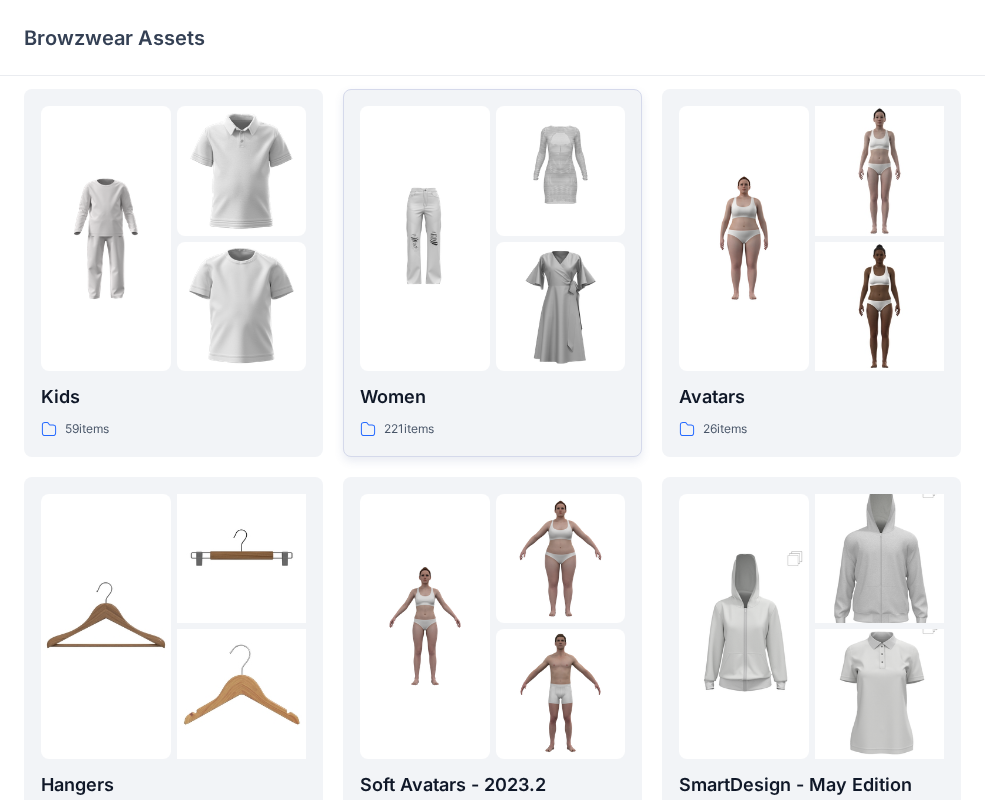 scroll, scrollTop: 11, scrollLeft: 0, axis: vertical 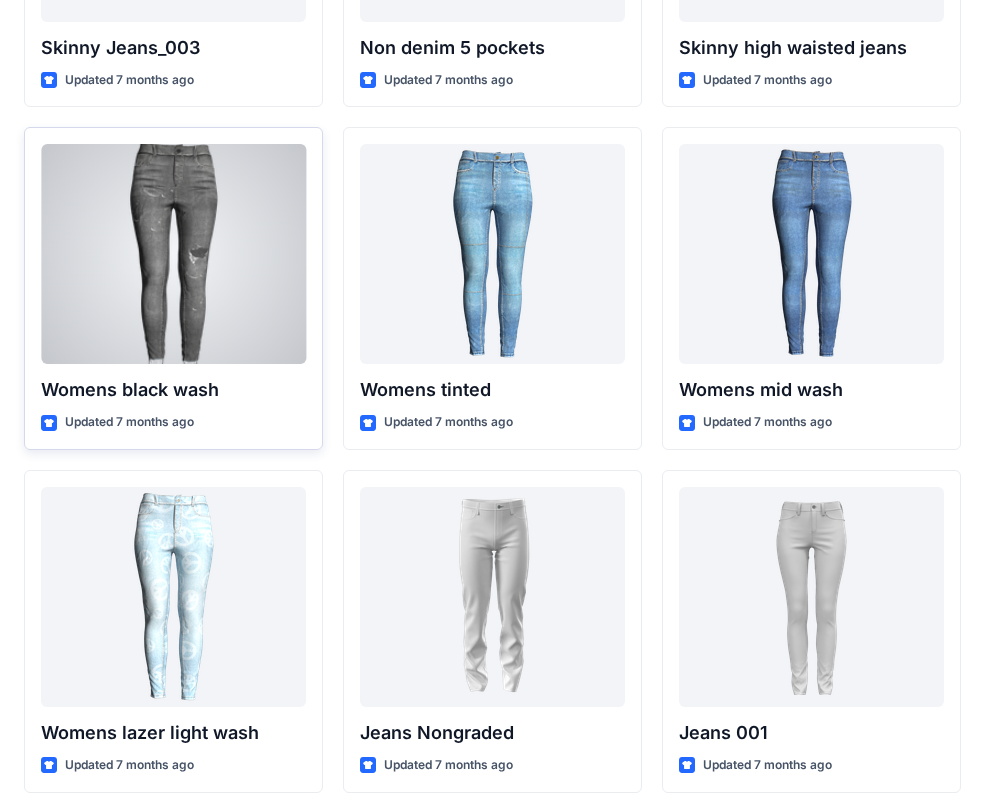 click at bounding box center (173, 254) 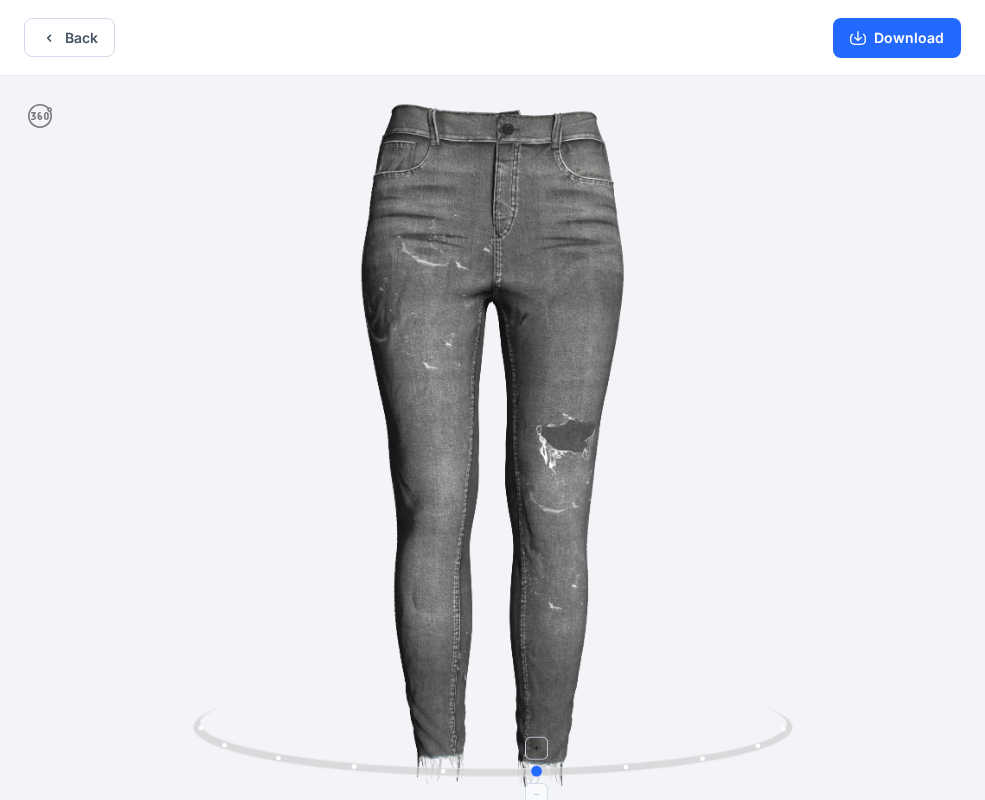 drag, startPoint x: 499, startPoint y: 776, endPoint x: 599, endPoint y: 775, distance: 100.005 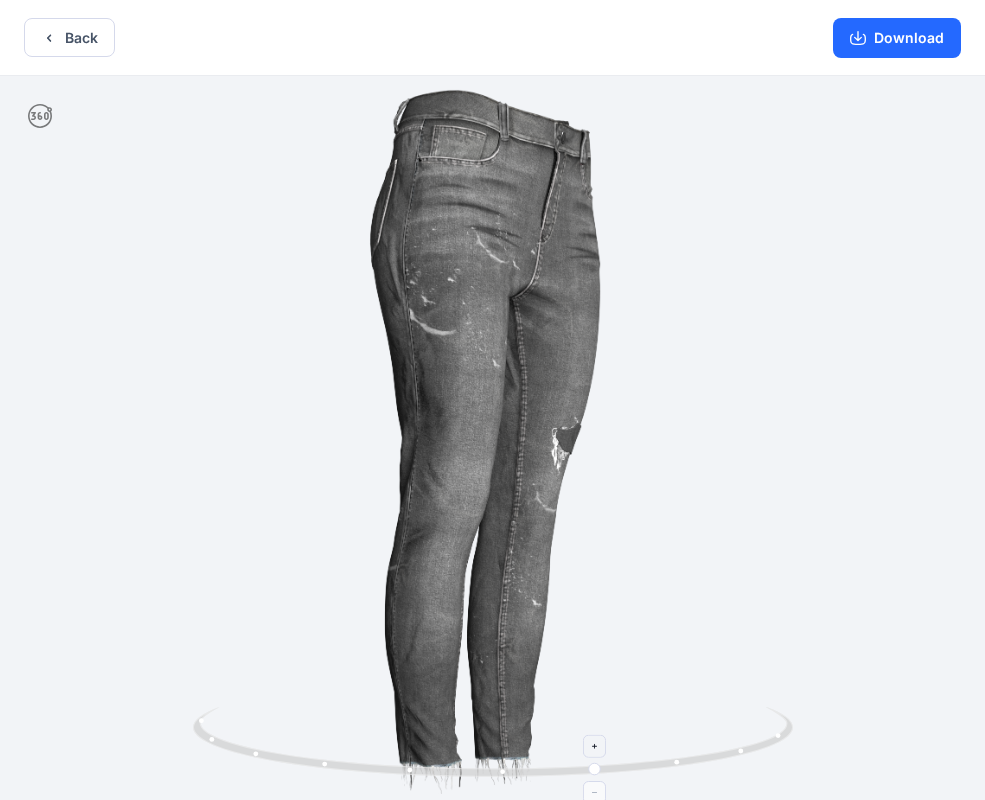 drag, startPoint x: 600, startPoint y: 774, endPoint x: 684, endPoint y: 760, distance: 85.158676 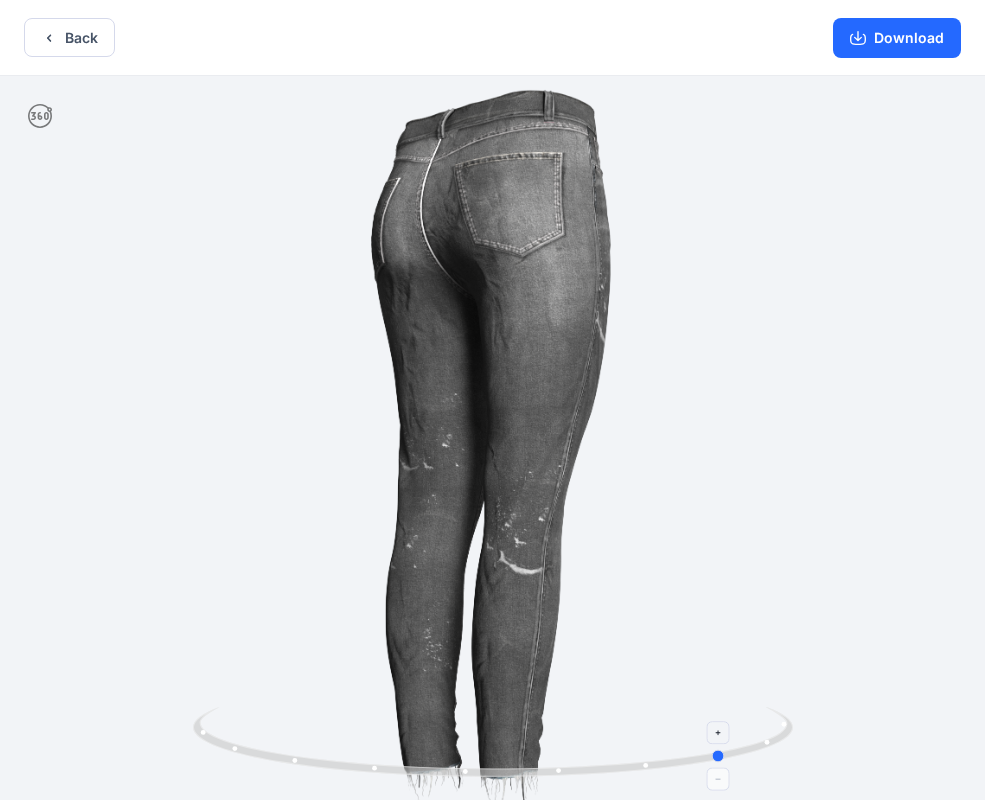 drag, startPoint x: 685, startPoint y: 760, endPoint x: 754, endPoint y: 756, distance: 69.115845 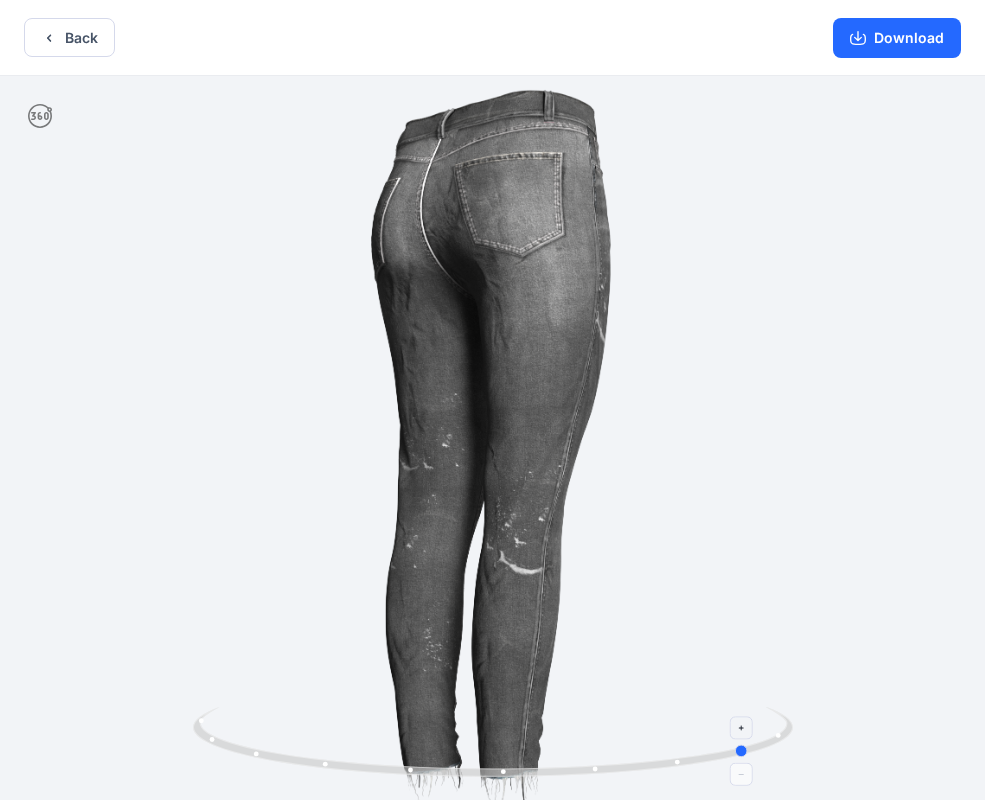drag, startPoint x: 750, startPoint y: 755, endPoint x: 779, endPoint y: 750, distance: 29.427877 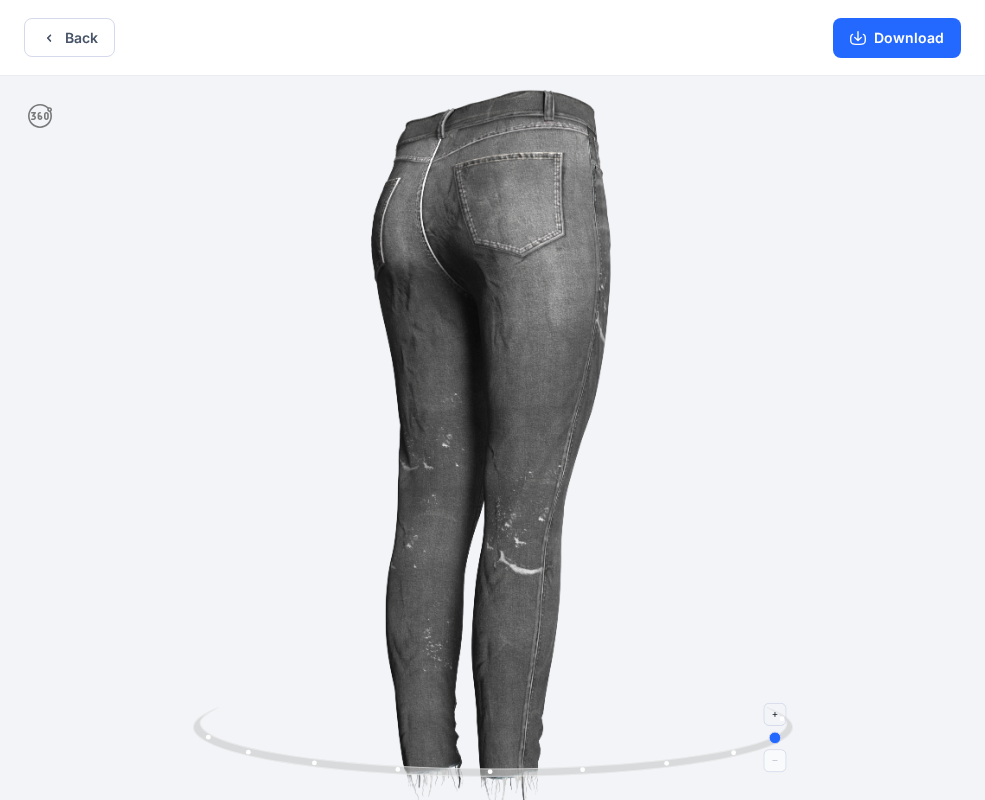drag, startPoint x: 734, startPoint y: 755, endPoint x: 773, endPoint y: 747, distance: 39.812057 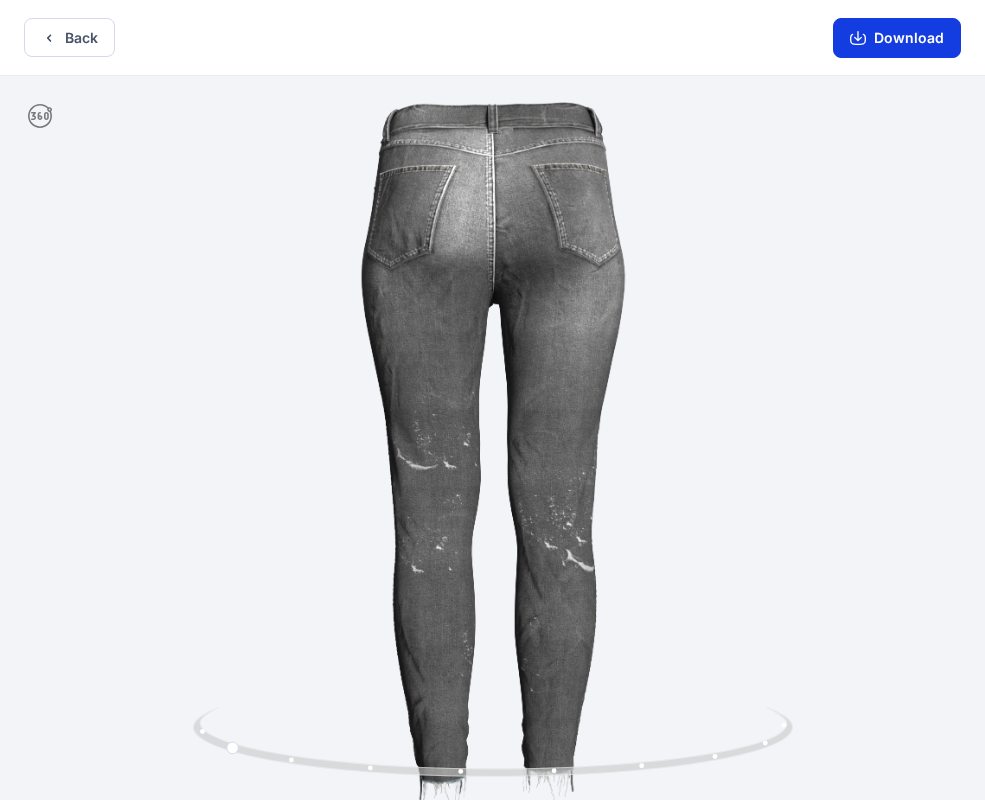 click on "Download" at bounding box center [897, 38] 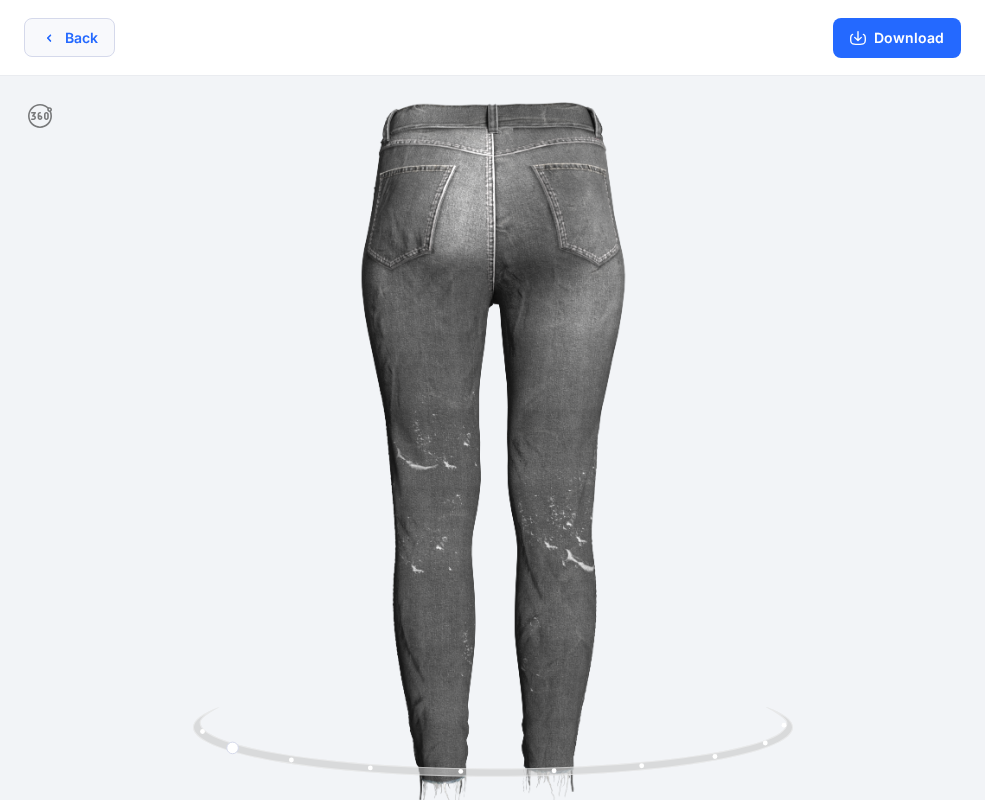 click on "Back" at bounding box center (69, 37) 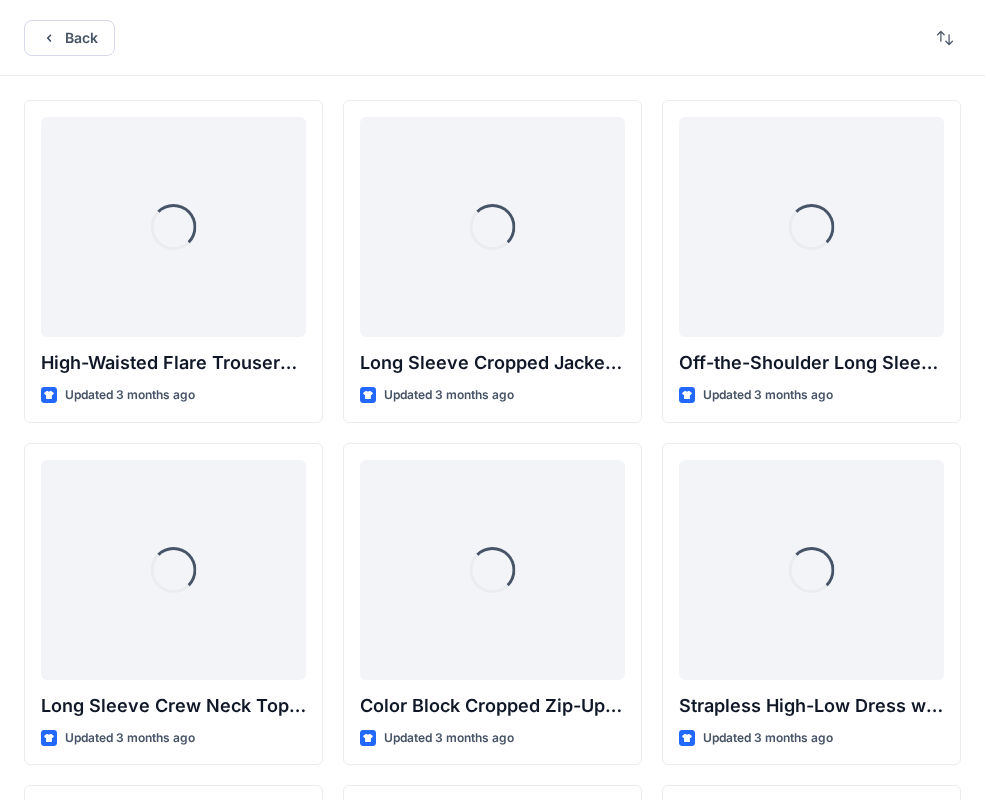 scroll, scrollTop: 14017, scrollLeft: 0, axis: vertical 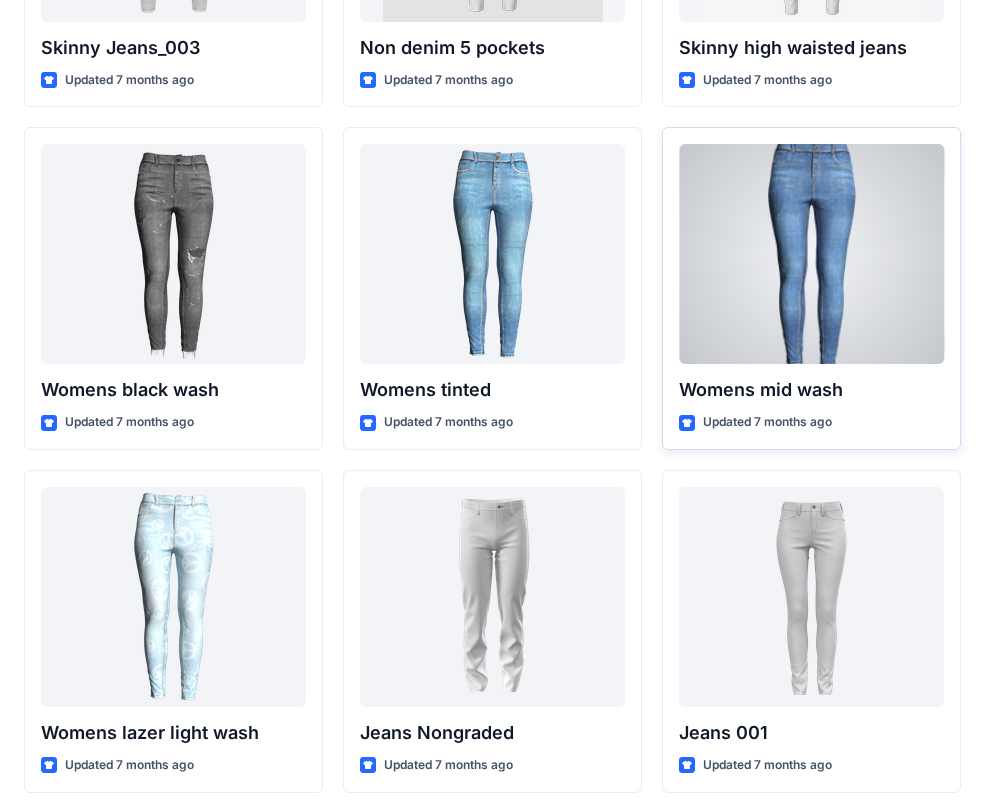 click at bounding box center [811, 254] 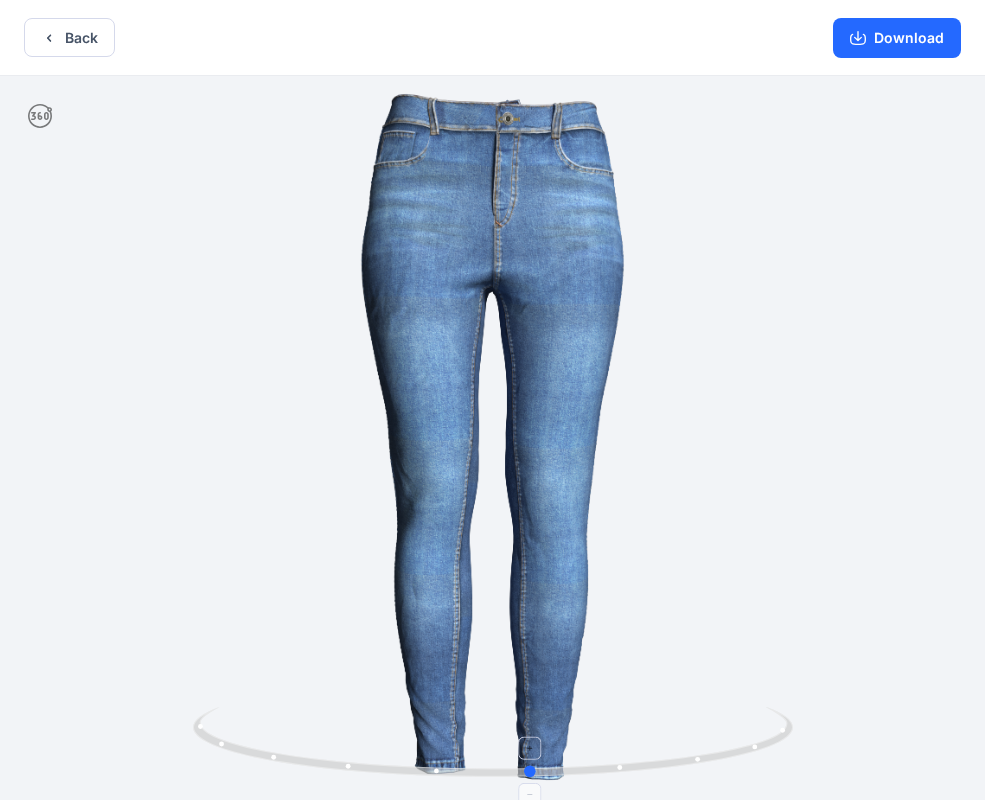 drag, startPoint x: 488, startPoint y: 773, endPoint x: 534, endPoint y: 773, distance: 46 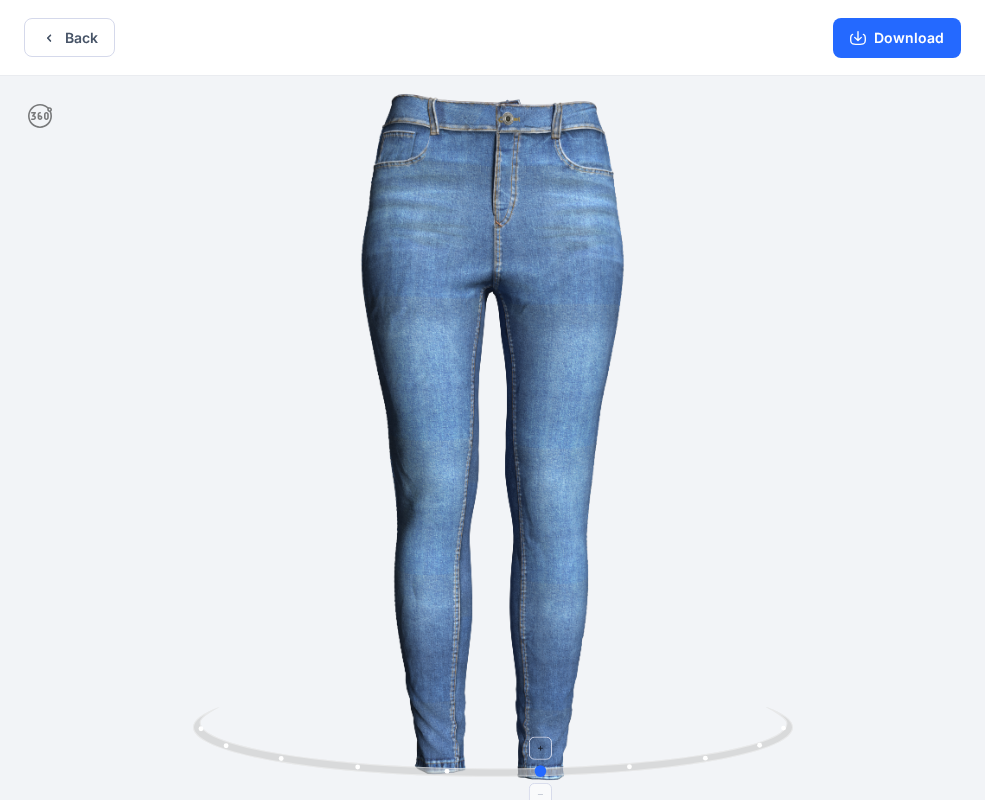 drag, startPoint x: 533, startPoint y: 775, endPoint x: 580, endPoint y: 773, distance: 47.042534 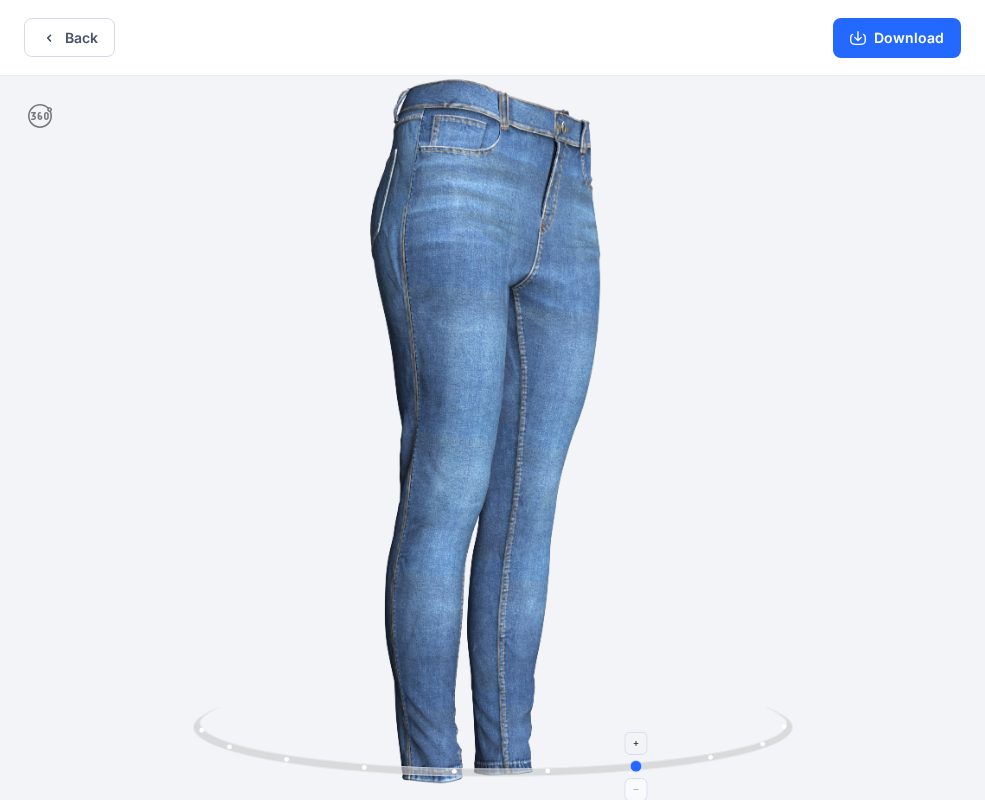 drag, startPoint x: 642, startPoint y: 760, endPoint x: 719, endPoint y: 752, distance: 77.41447 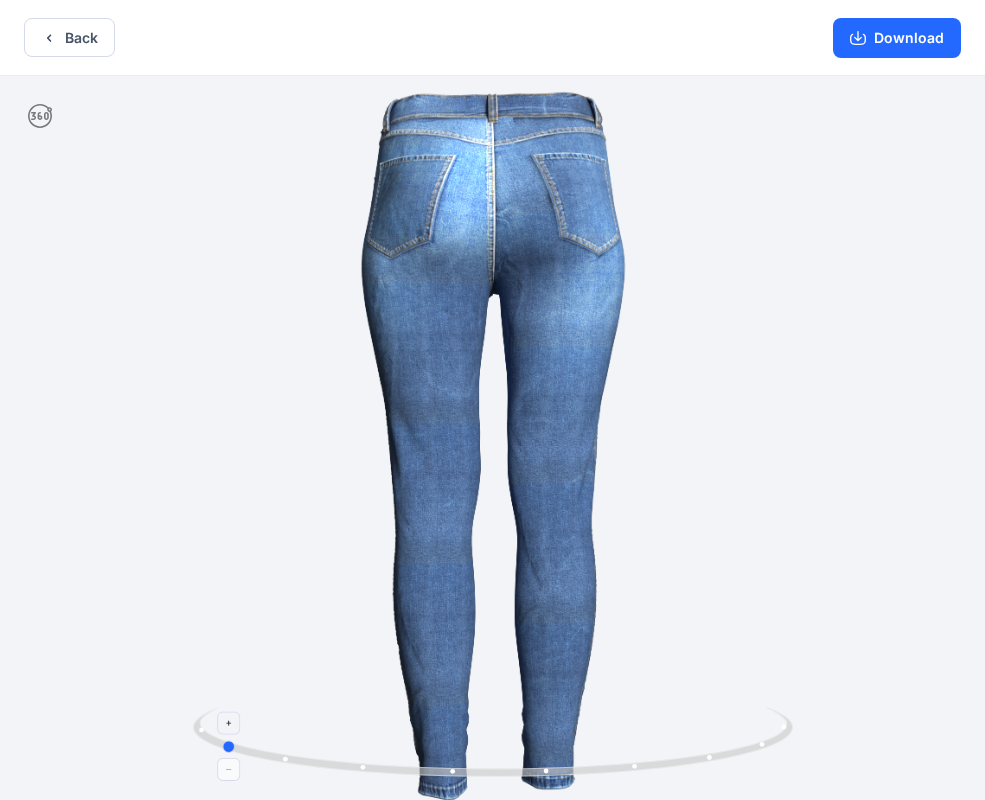 drag, startPoint x: 694, startPoint y: 765, endPoint x: 796, endPoint y: 737, distance: 105.773346 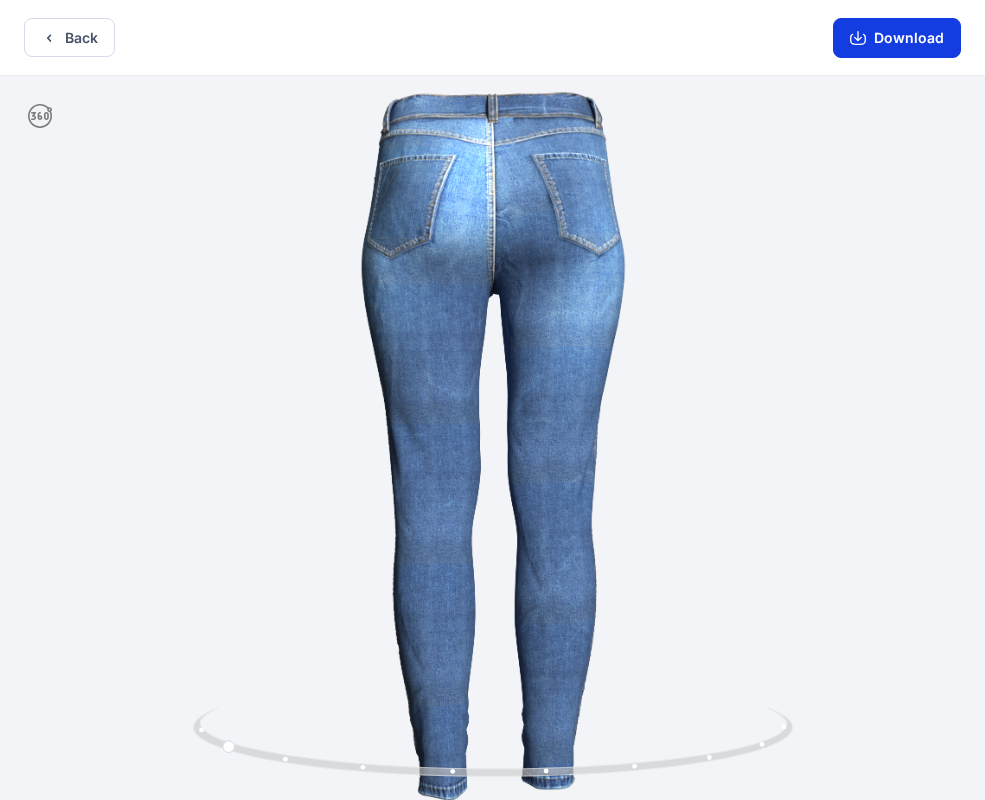click on "Download" at bounding box center (897, 38) 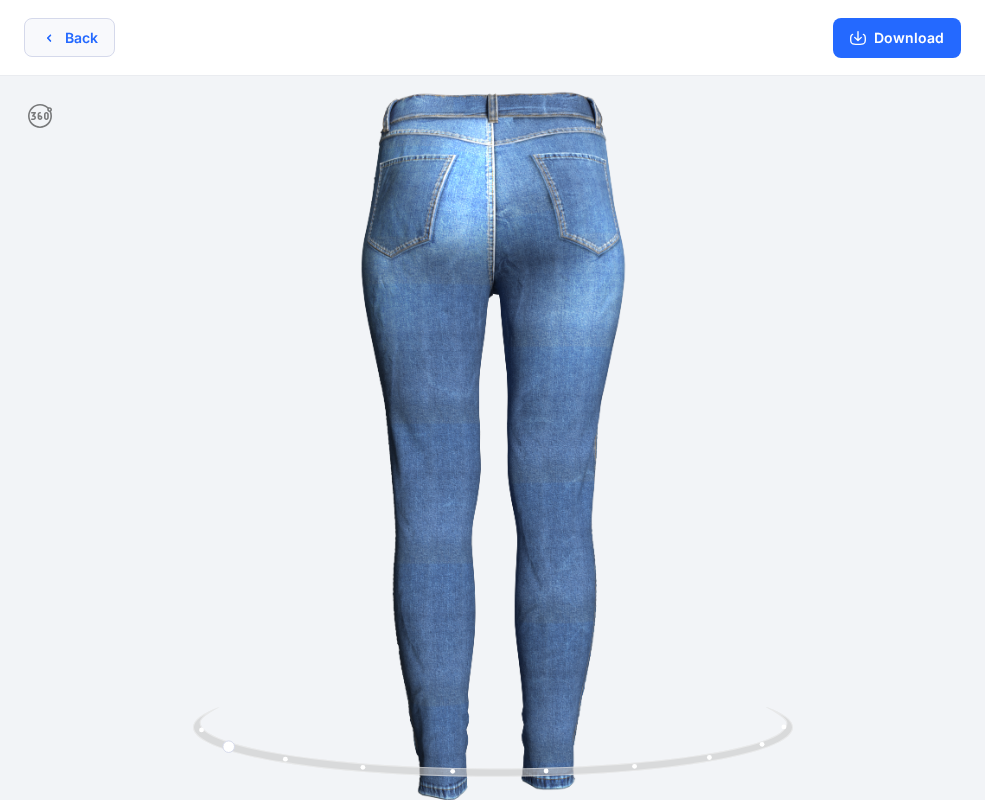 click 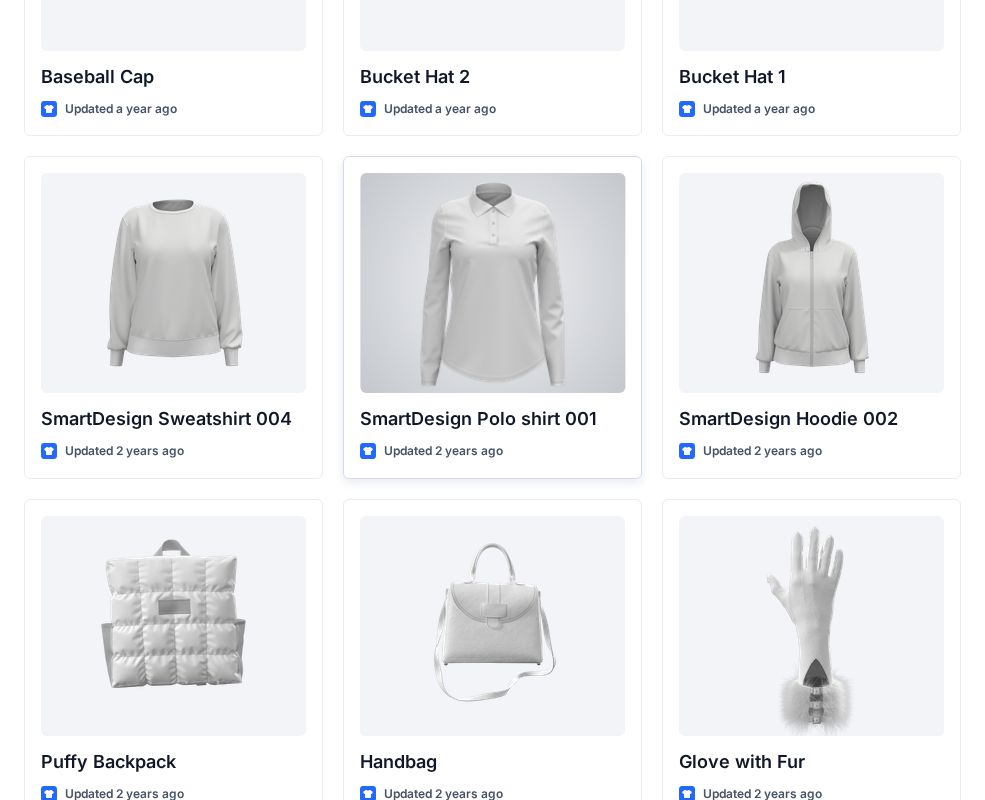 scroll, scrollTop: 14730, scrollLeft: 0, axis: vertical 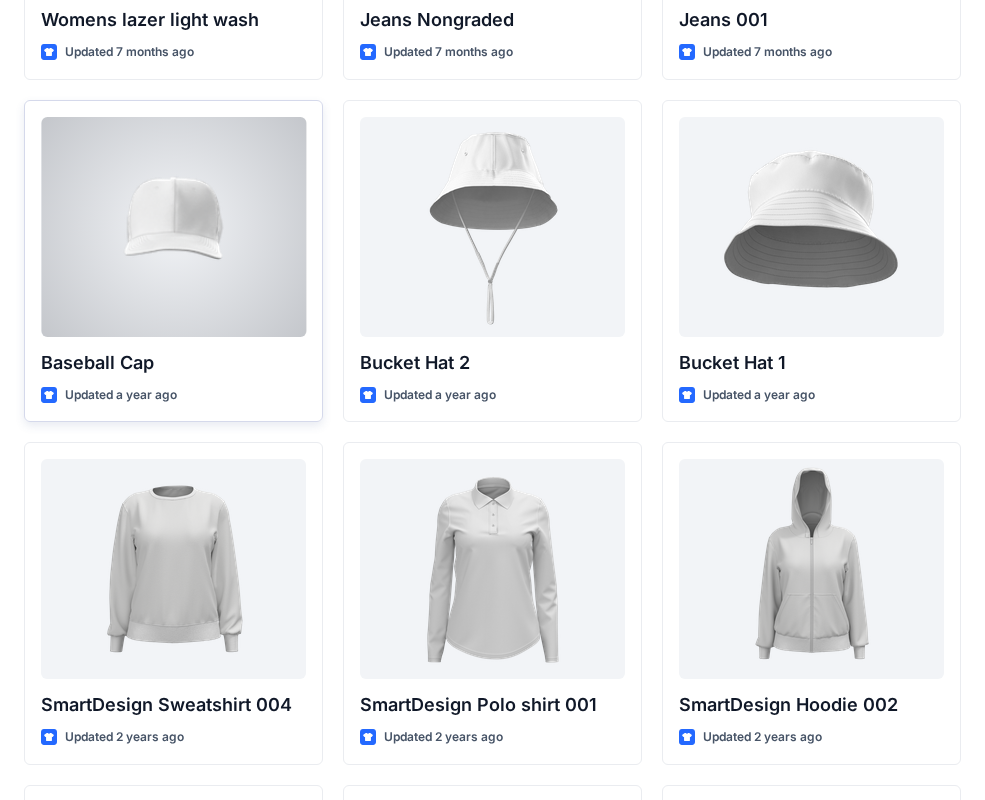 click at bounding box center (173, 227) 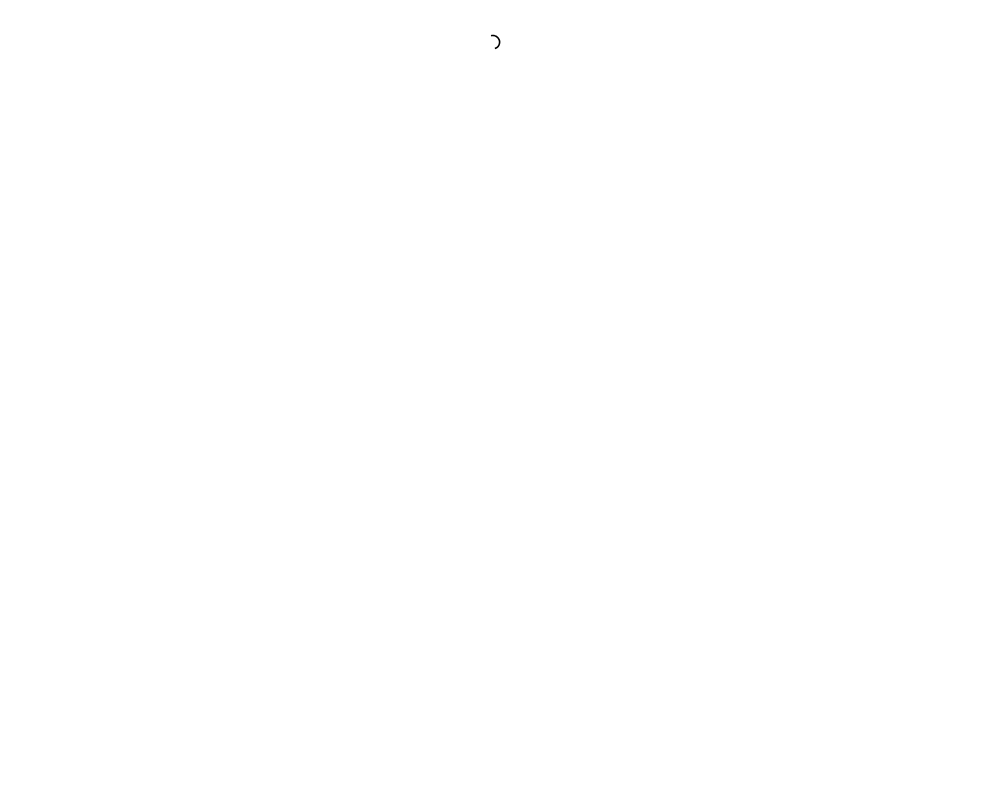 scroll, scrollTop: 0, scrollLeft: 0, axis: both 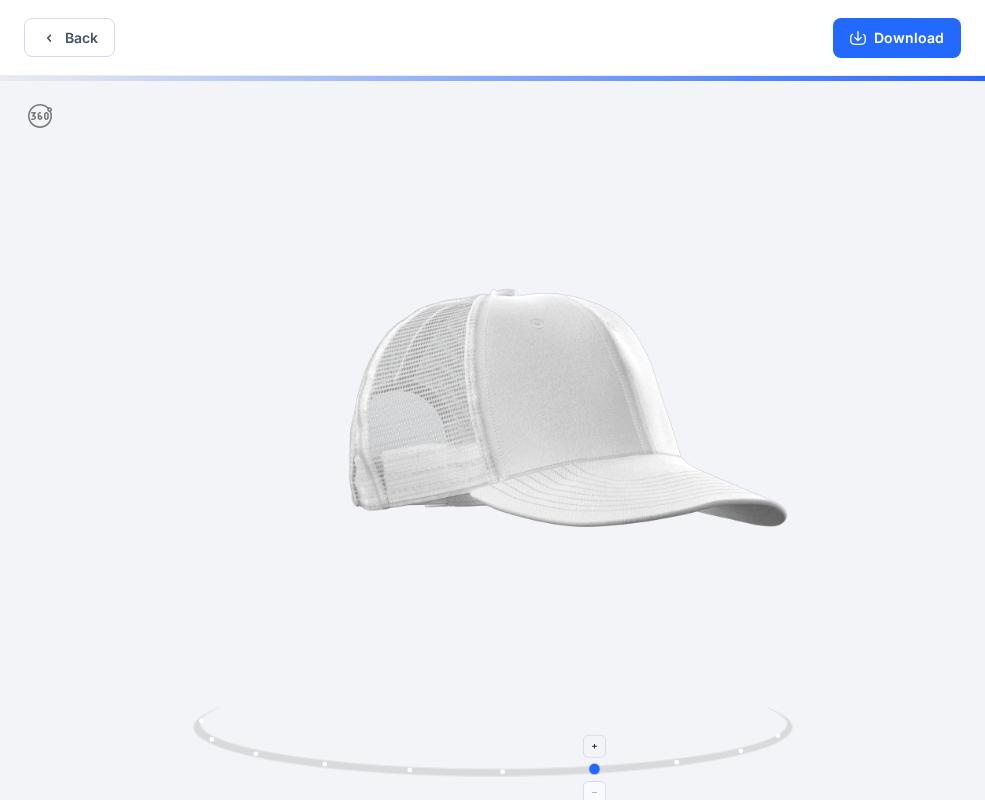 drag, startPoint x: 497, startPoint y: 773, endPoint x: 605, endPoint y: 780, distance: 108.226616 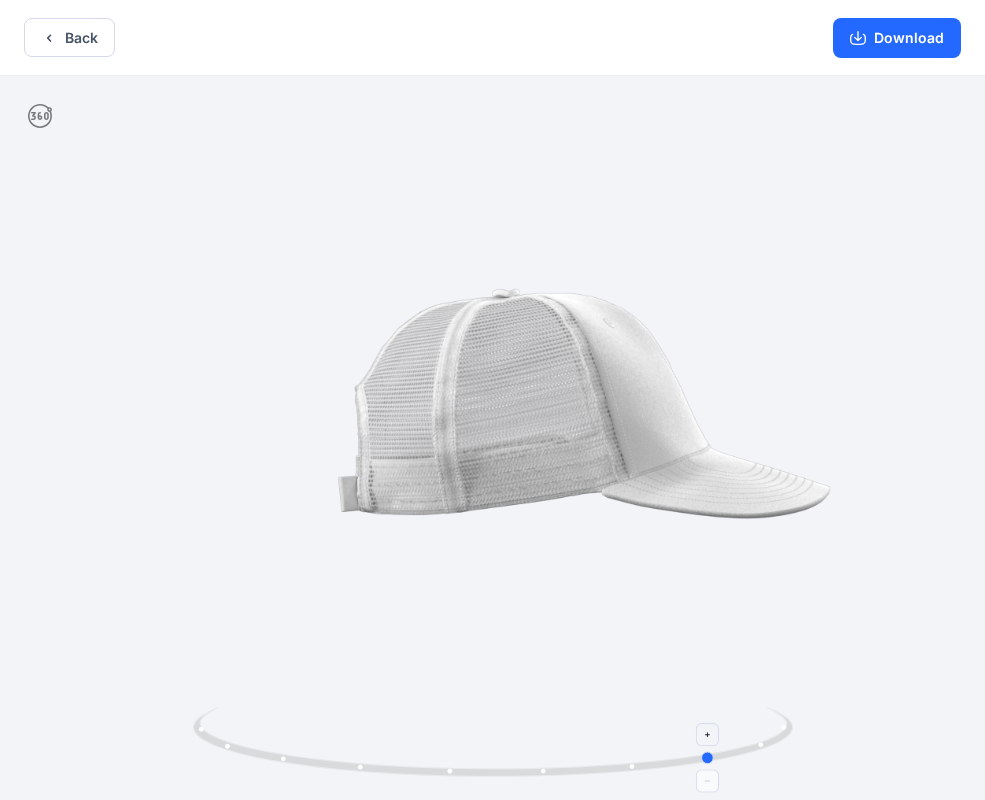 drag, startPoint x: 605, startPoint y: 780, endPoint x: 722, endPoint y: 770, distance: 117.426575 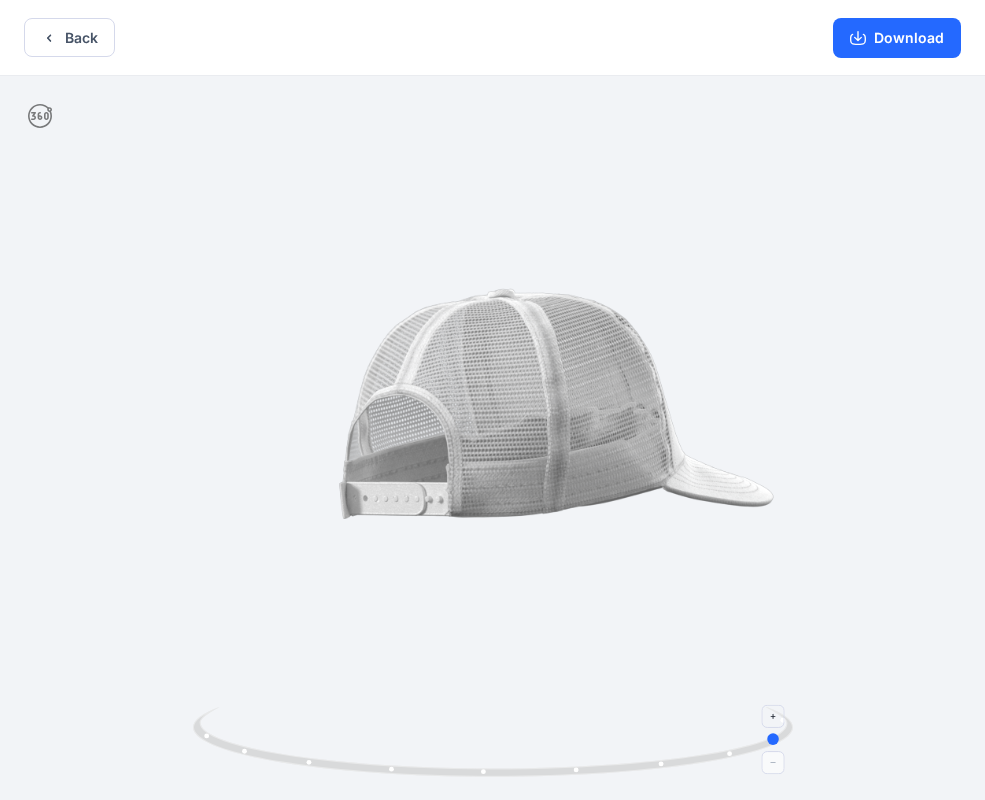 drag, startPoint x: 709, startPoint y: 761, endPoint x: 777, endPoint y: 740, distance: 71.168816 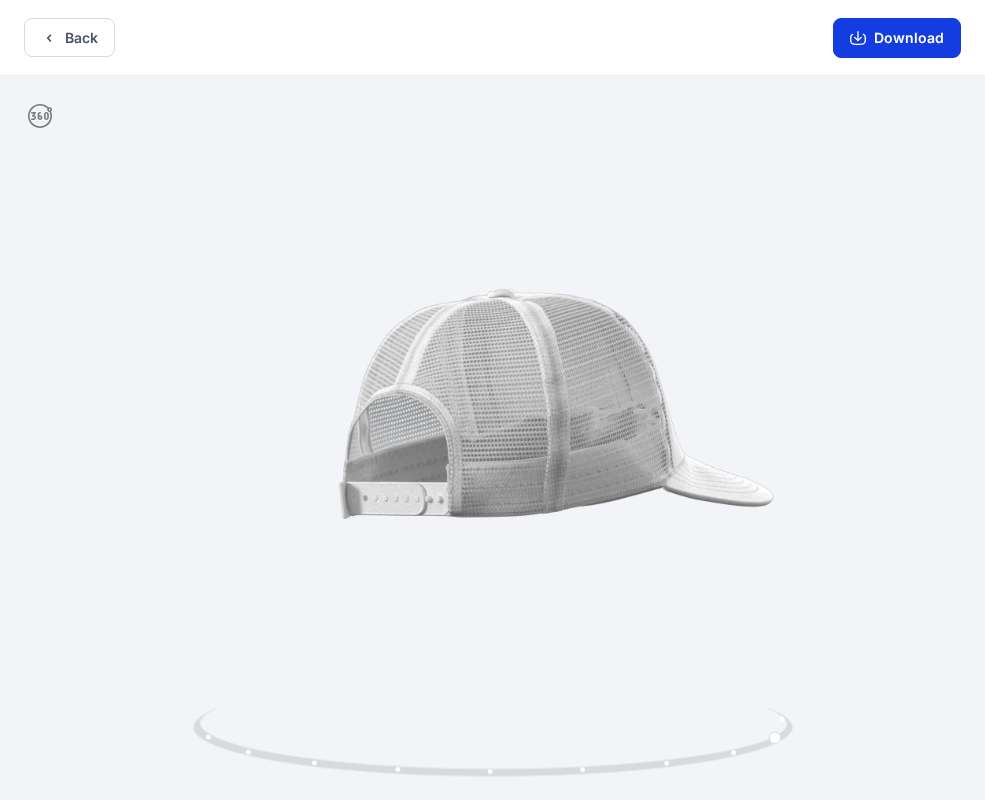 click on "Download" at bounding box center [897, 38] 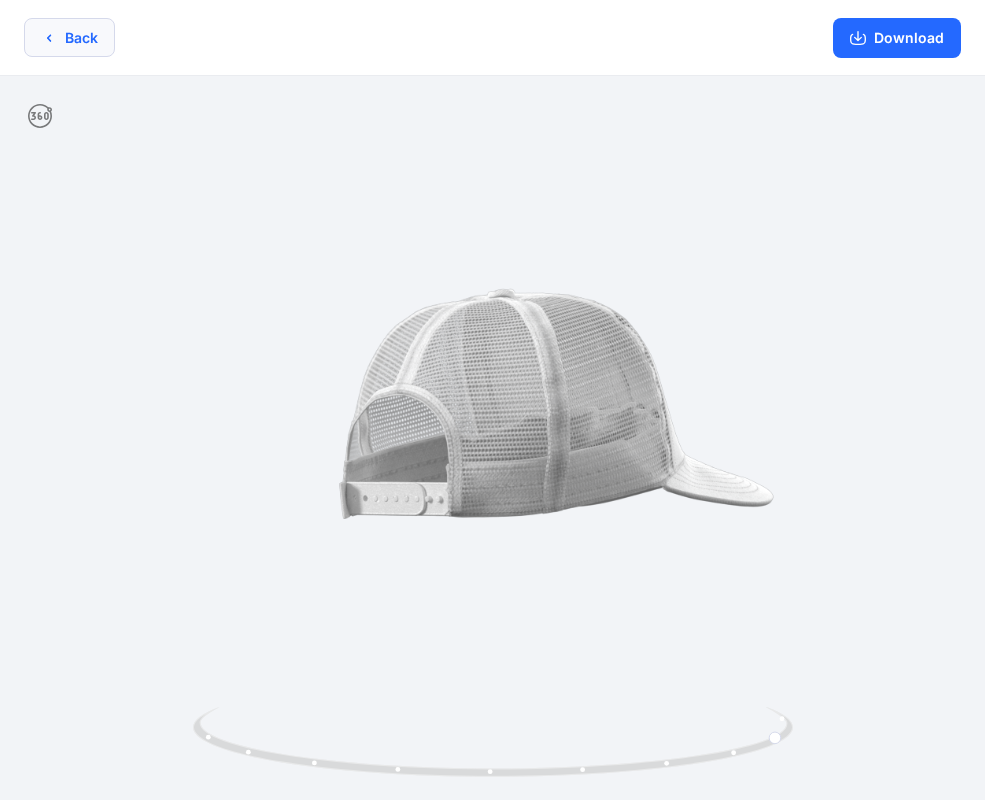 click on "Back" at bounding box center (69, 37) 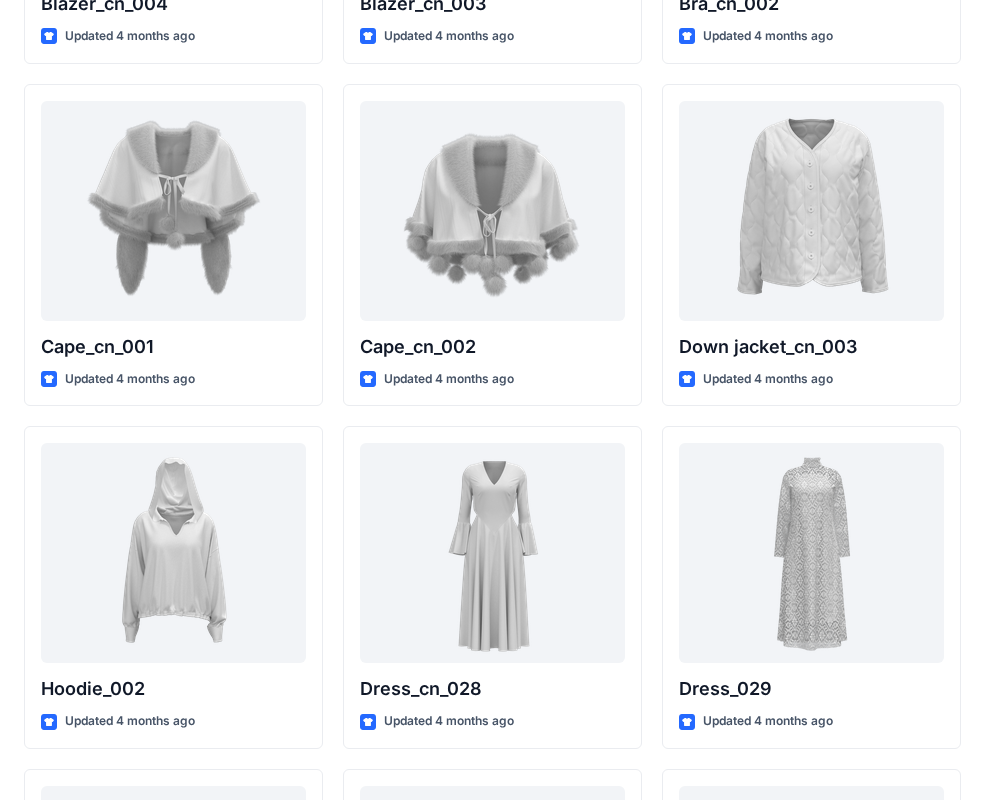 scroll, scrollTop: 12435, scrollLeft: 0, axis: vertical 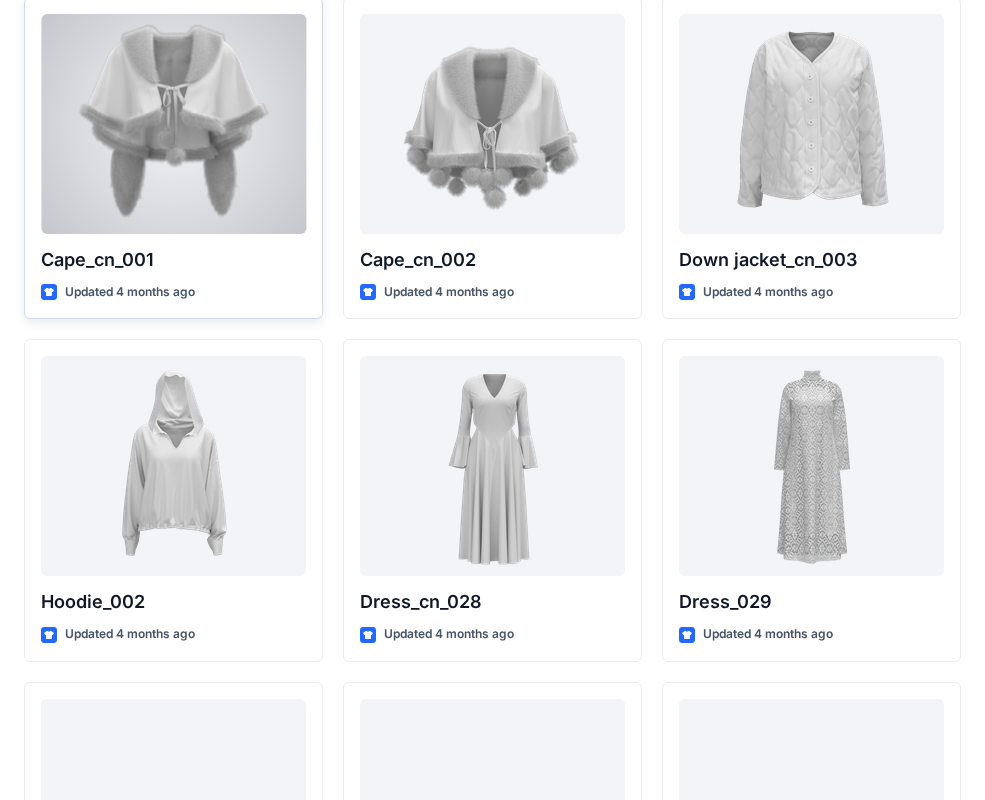 click at bounding box center [173, 124] 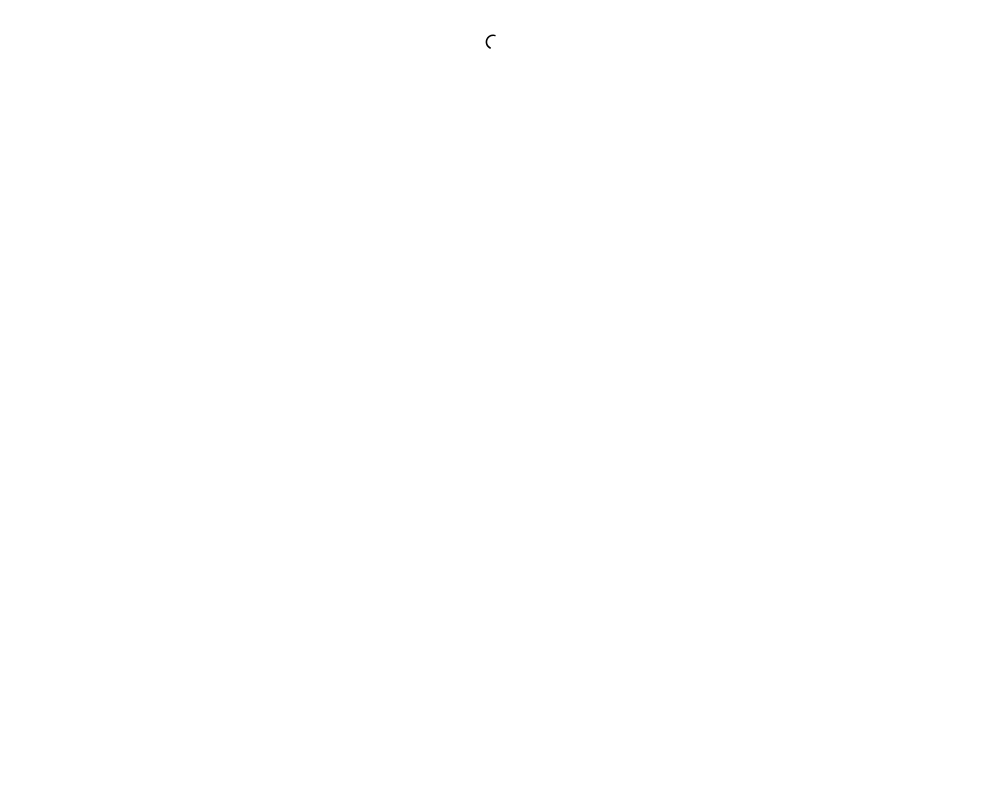 scroll, scrollTop: 0, scrollLeft: 0, axis: both 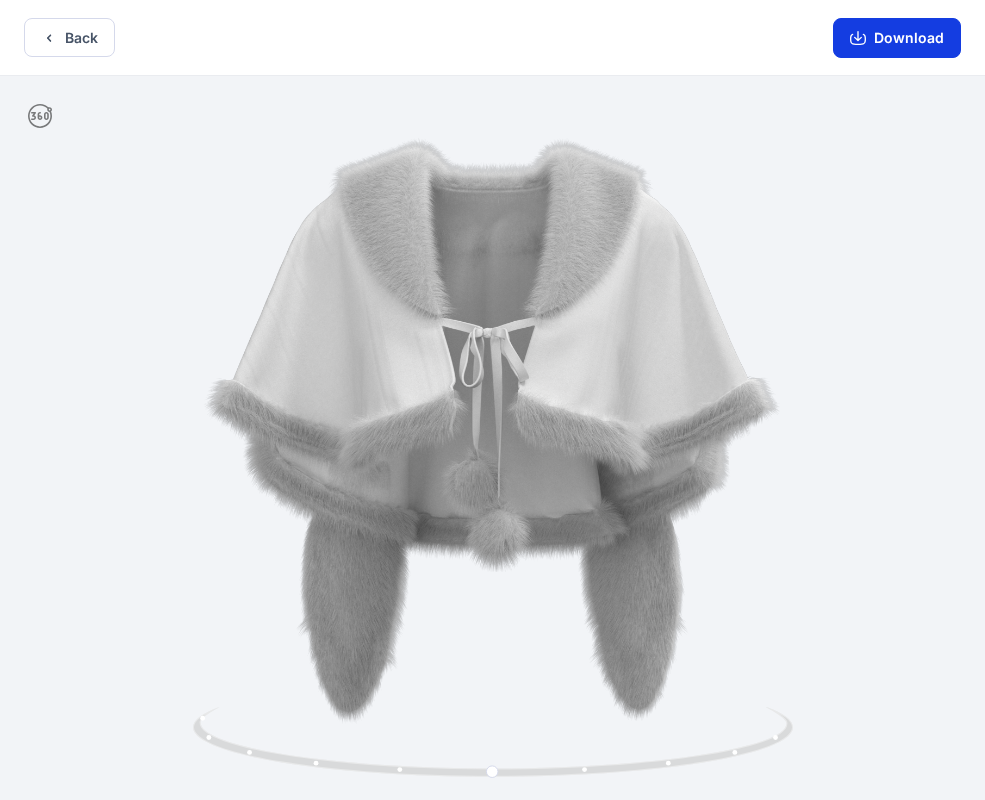 click on "Download" at bounding box center [897, 38] 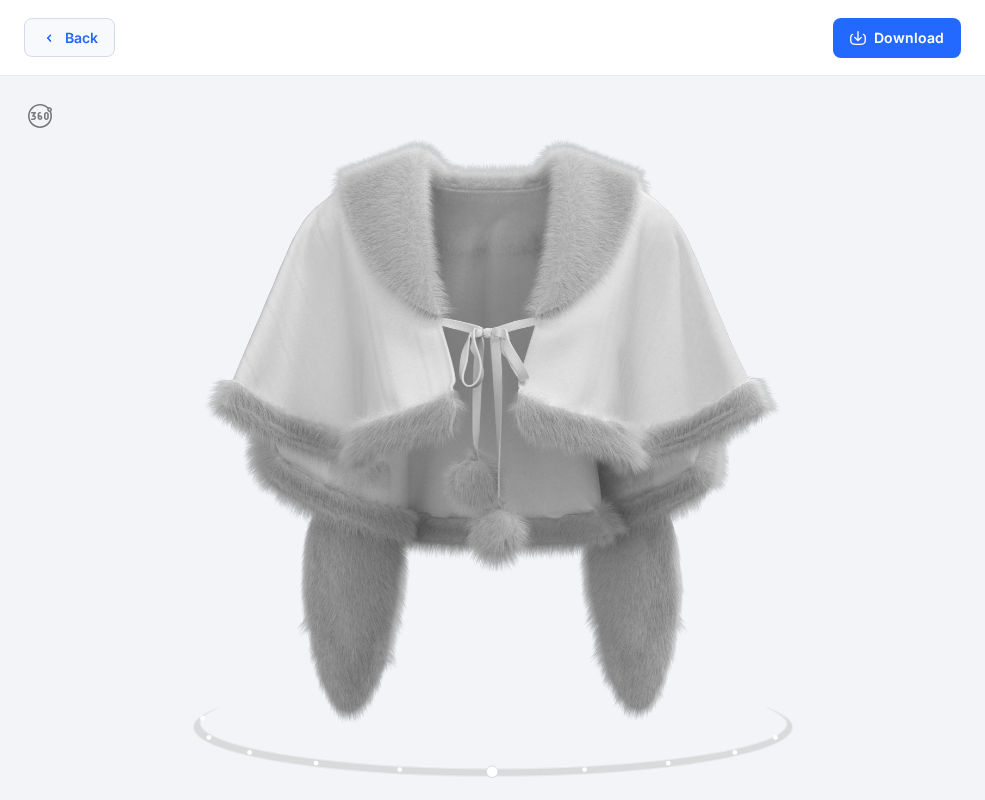 click on "Back" at bounding box center [69, 37] 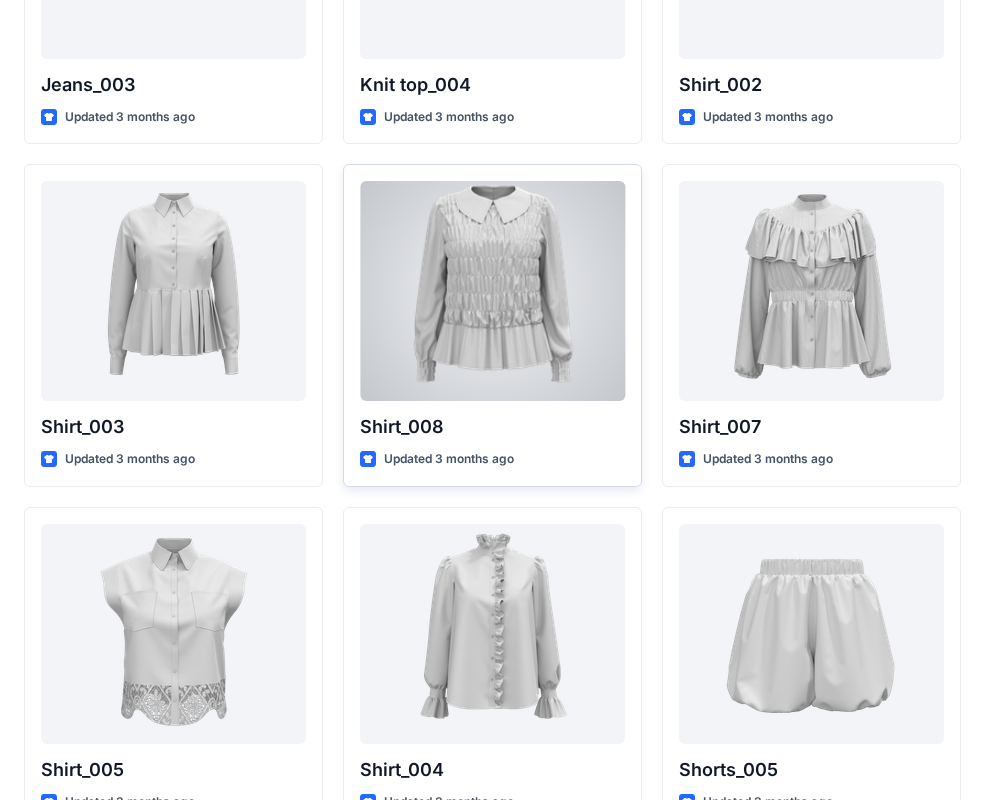 scroll, scrollTop: 8838, scrollLeft: 0, axis: vertical 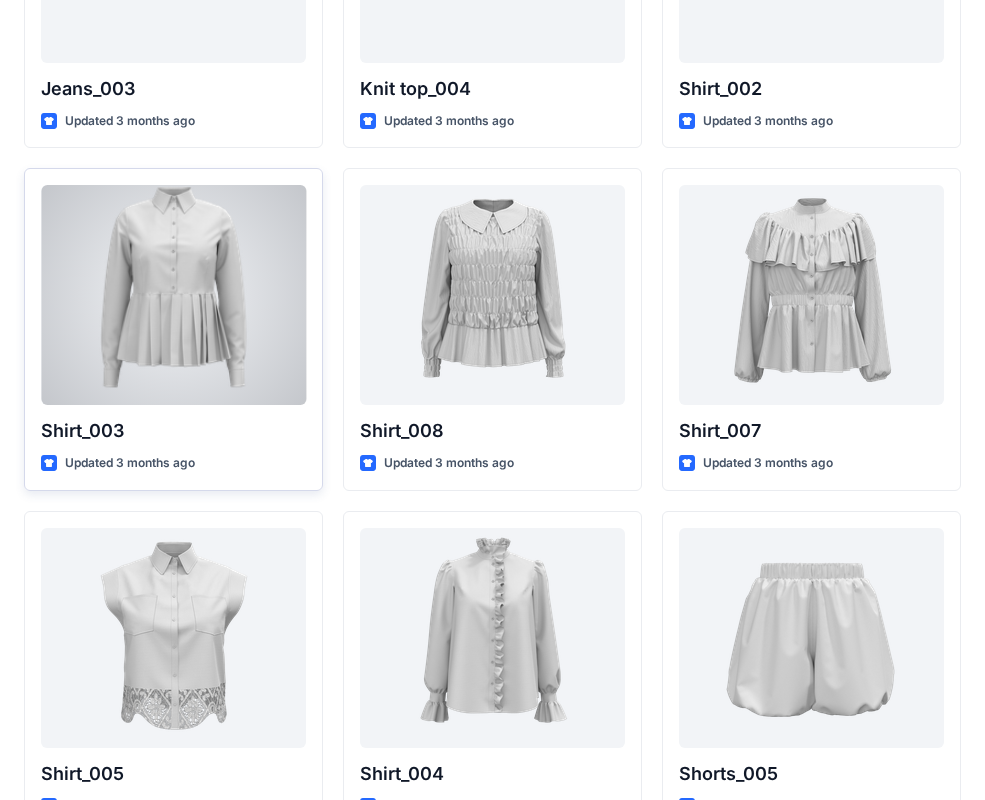 click at bounding box center (173, 295) 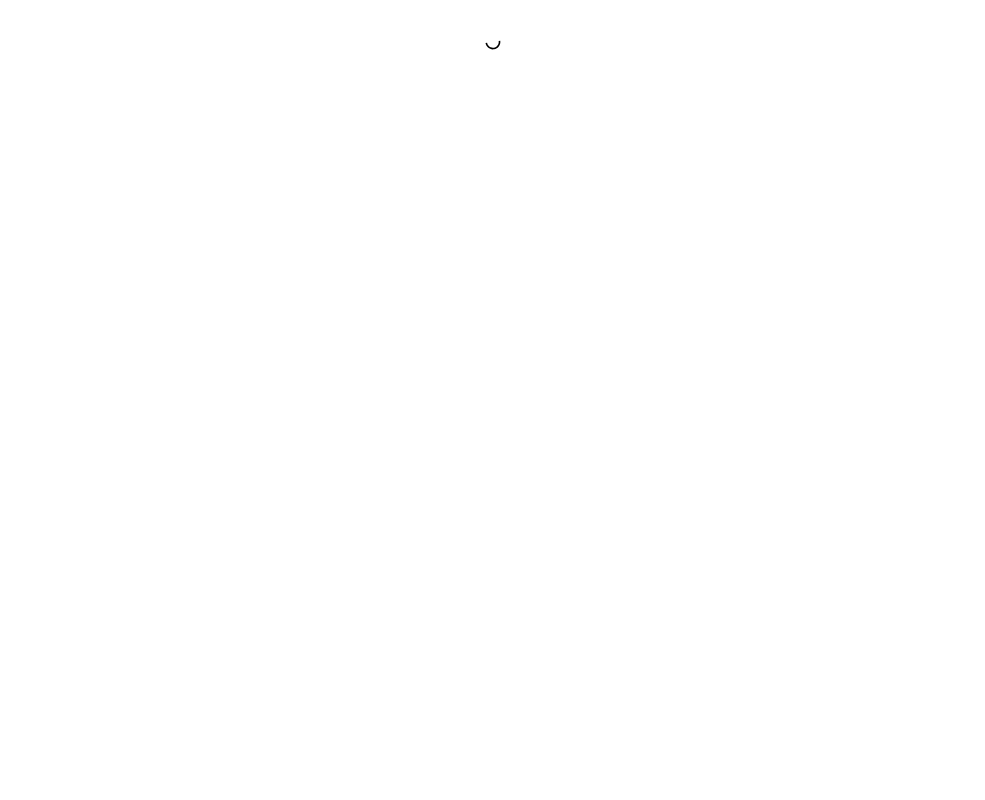 scroll, scrollTop: 0, scrollLeft: 0, axis: both 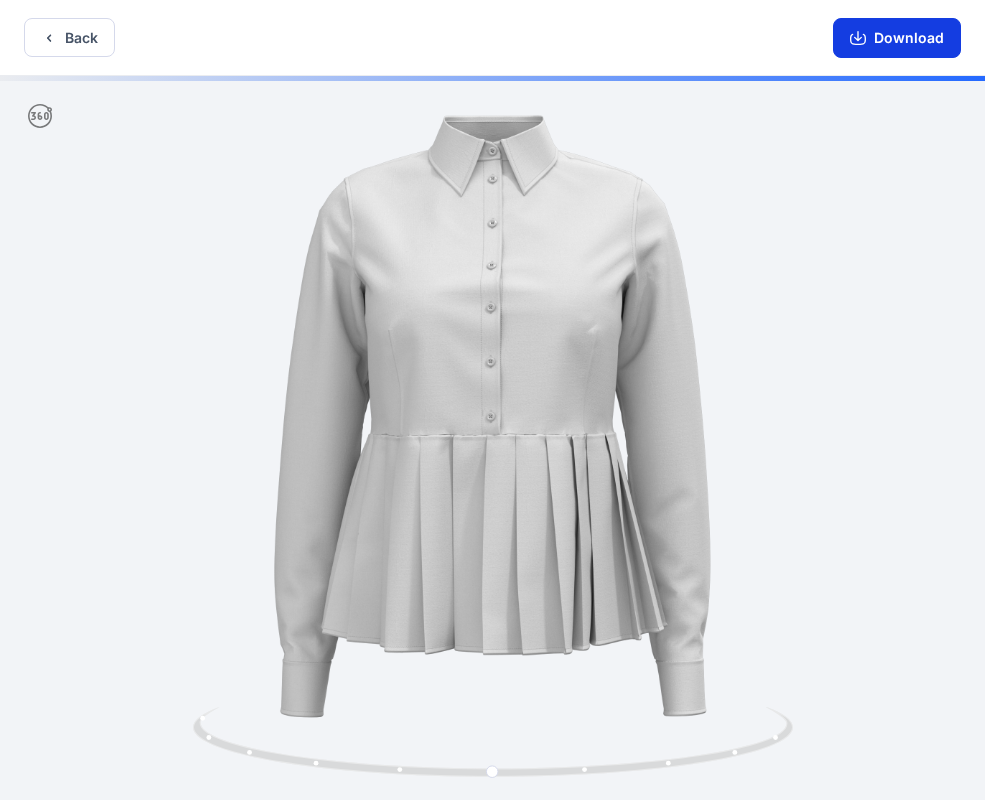 click on "Download" at bounding box center [897, 38] 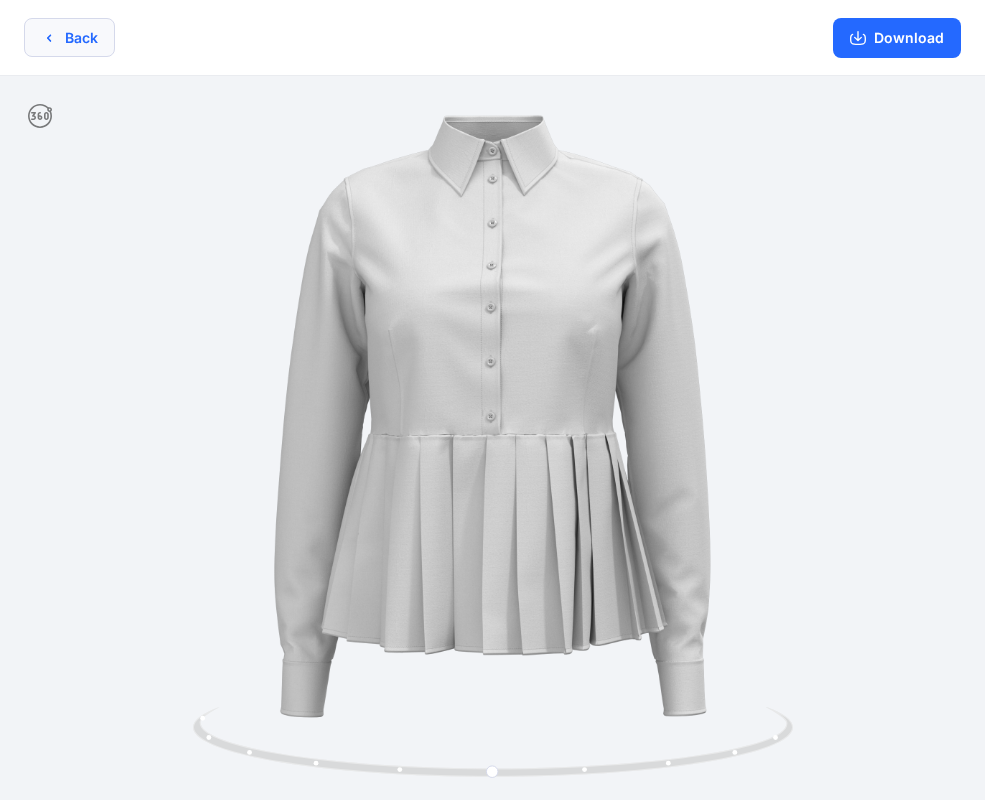 click on "Back" at bounding box center (69, 37) 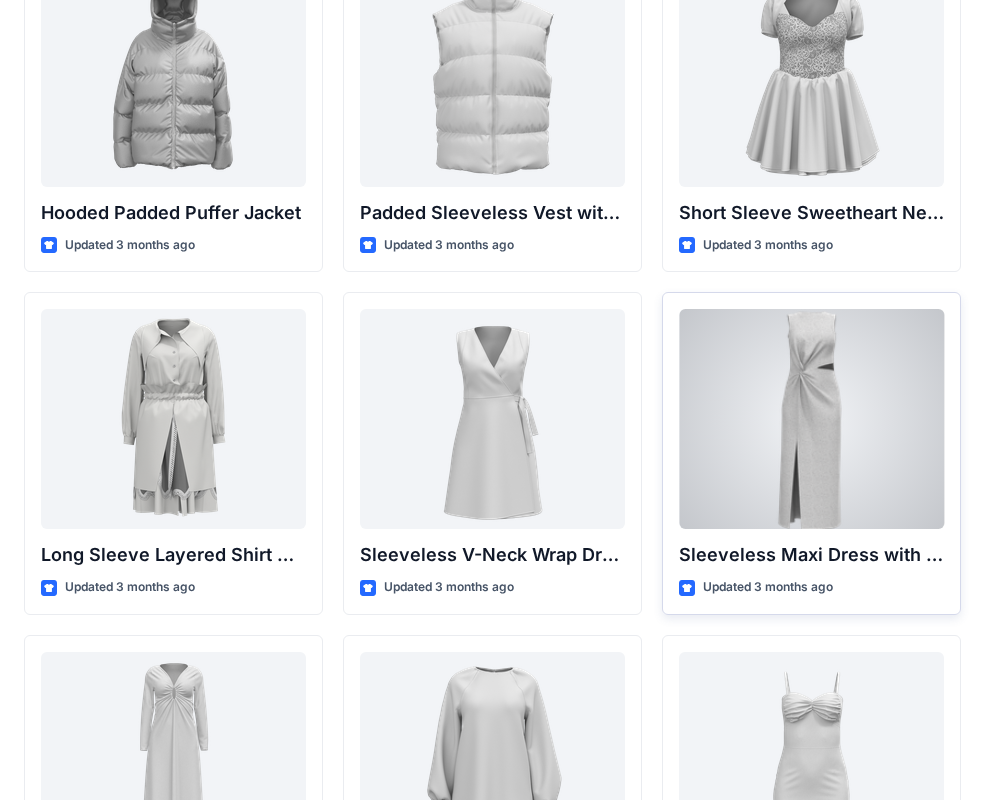 scroll, scrollTop: 2507, scrollLeft: 0, axis: vertical 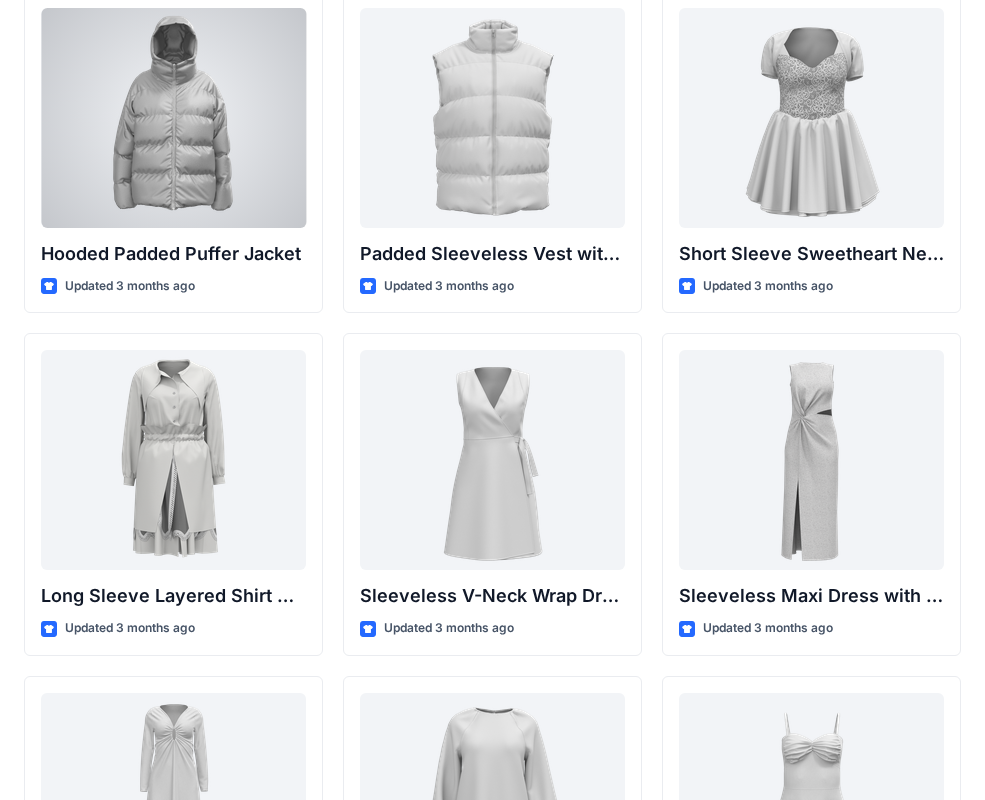 click at bounding box center [173, 118] 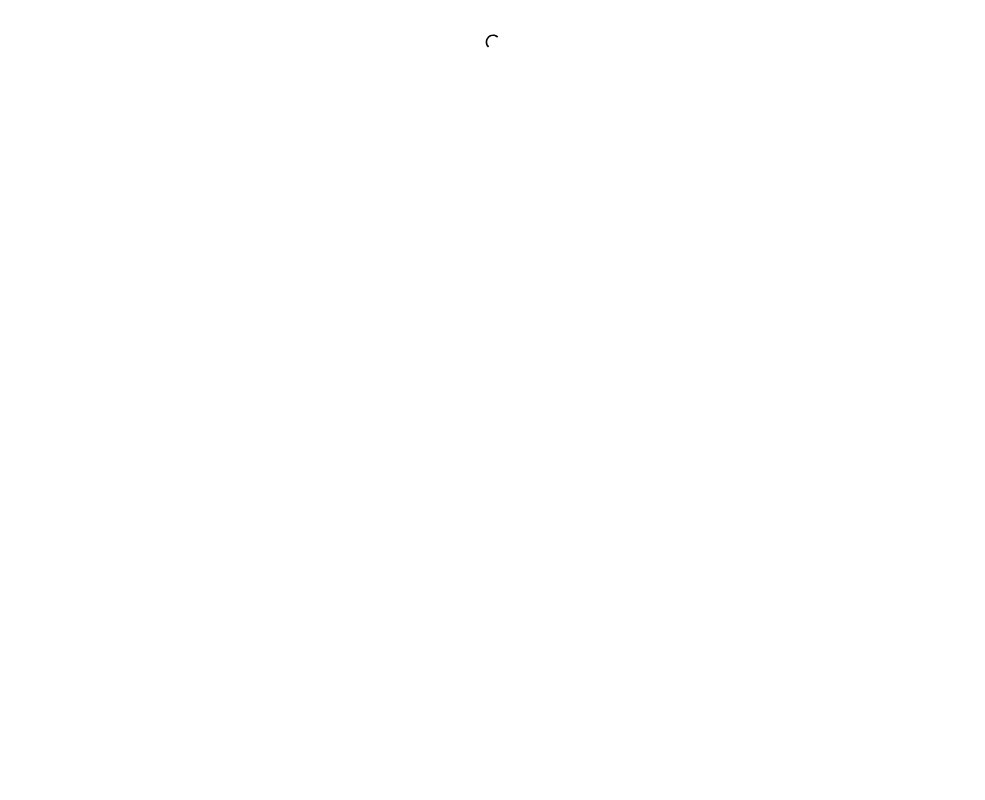 scroll, scrollTop: 0, scrollLeft: 0, axis: both 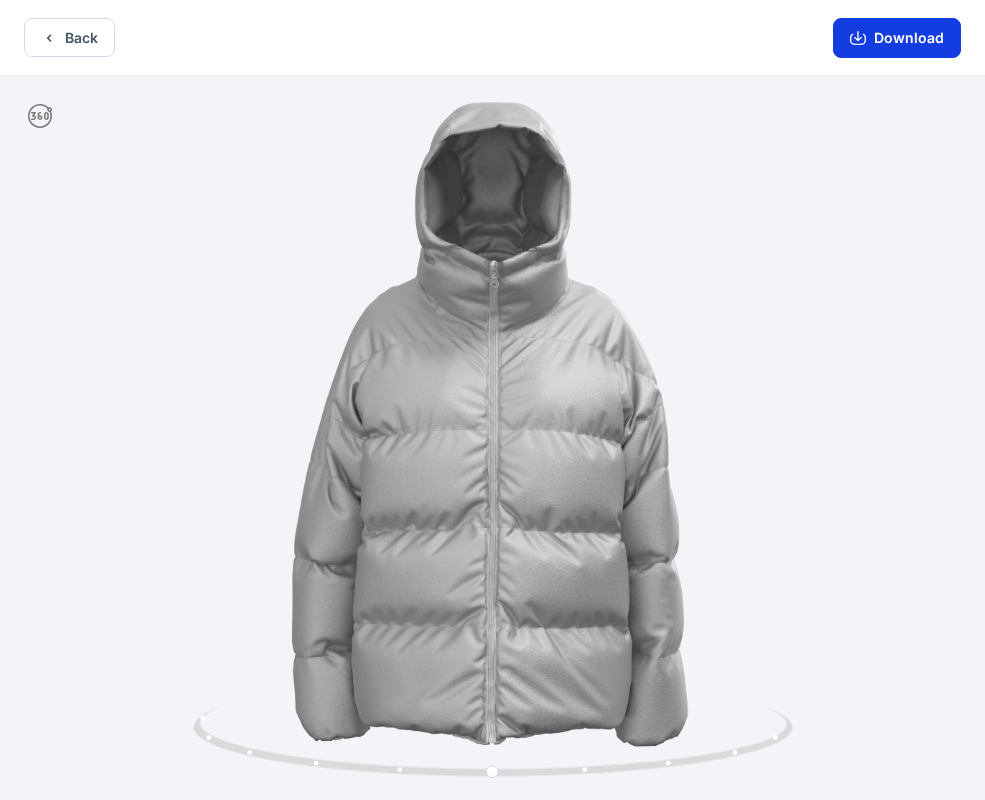 click on "Download" at bounding box center (897, 38) 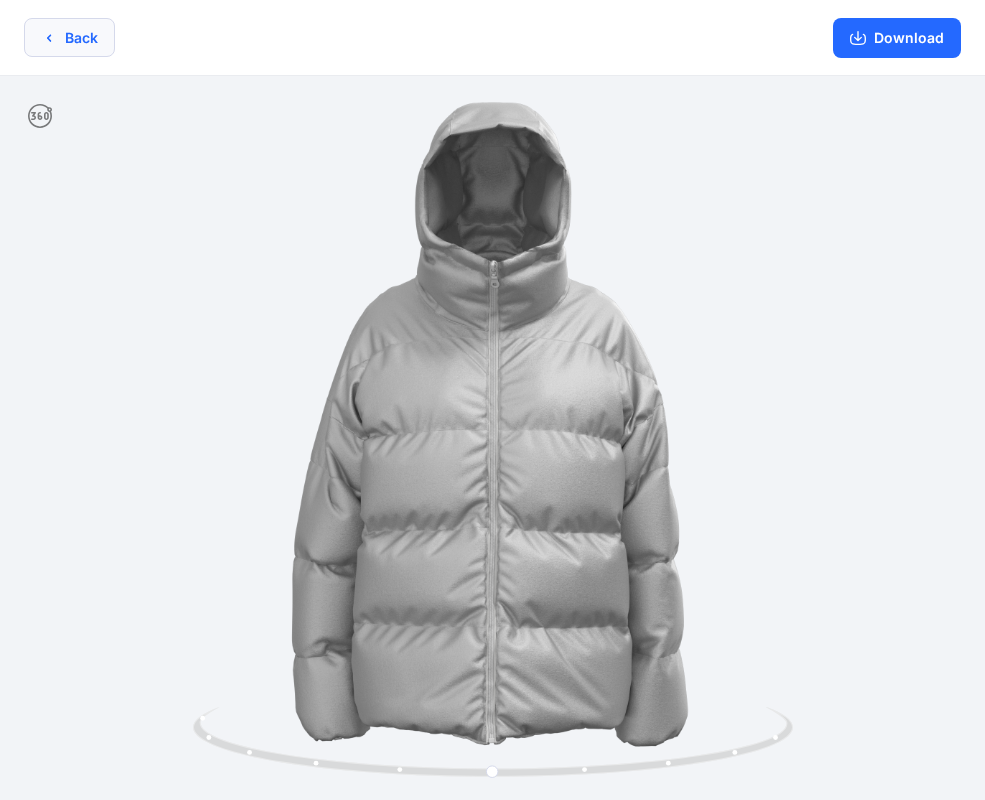click on "Back" at bounding box center (69, 37) 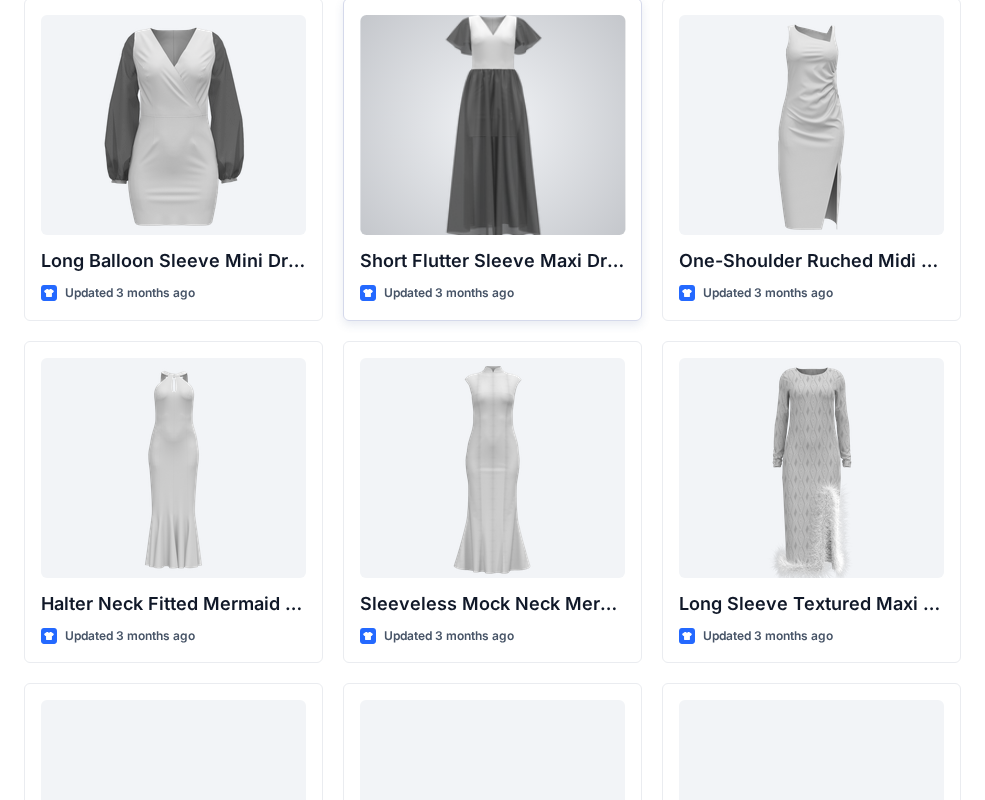 scroll, scrollTop: 1179, scrollLeft: 0, axis: vertical 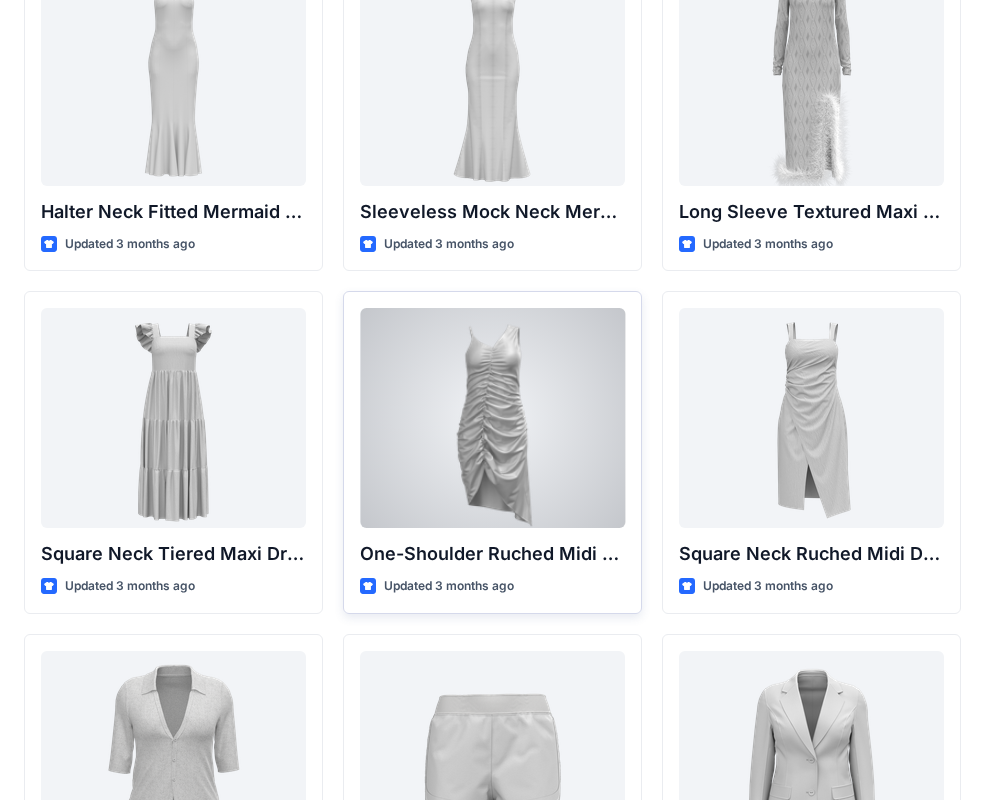 click at bounding box center [492, 418] 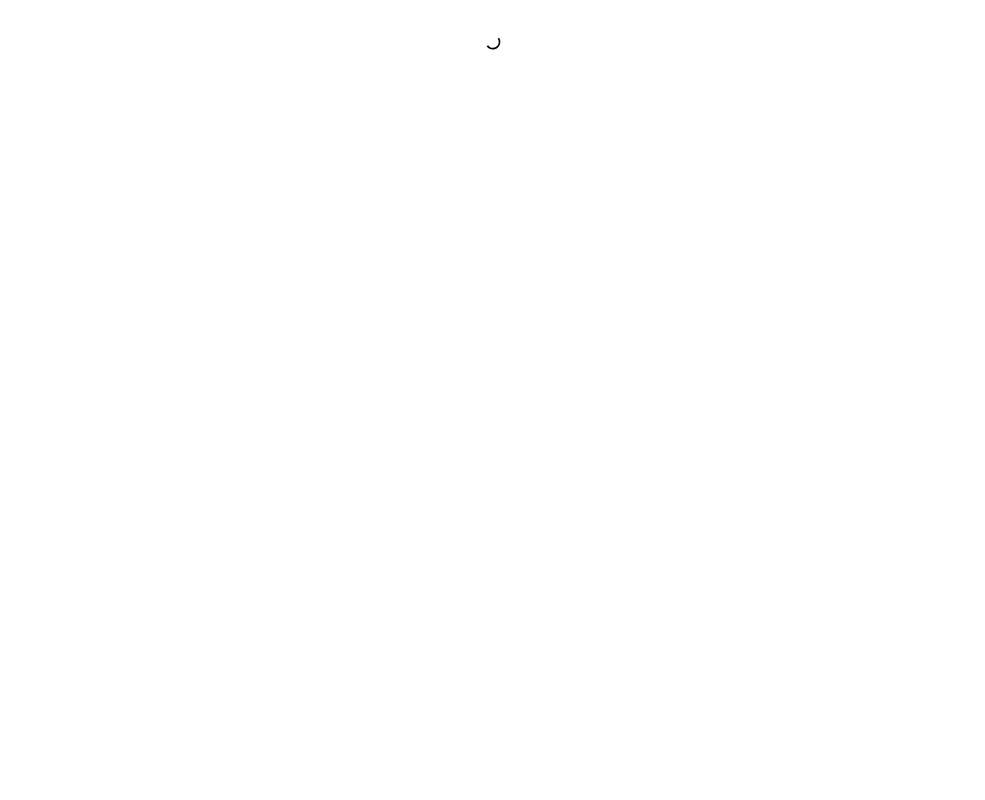scroll, scrollTop: 0, scrollLeft: 0, axis: both 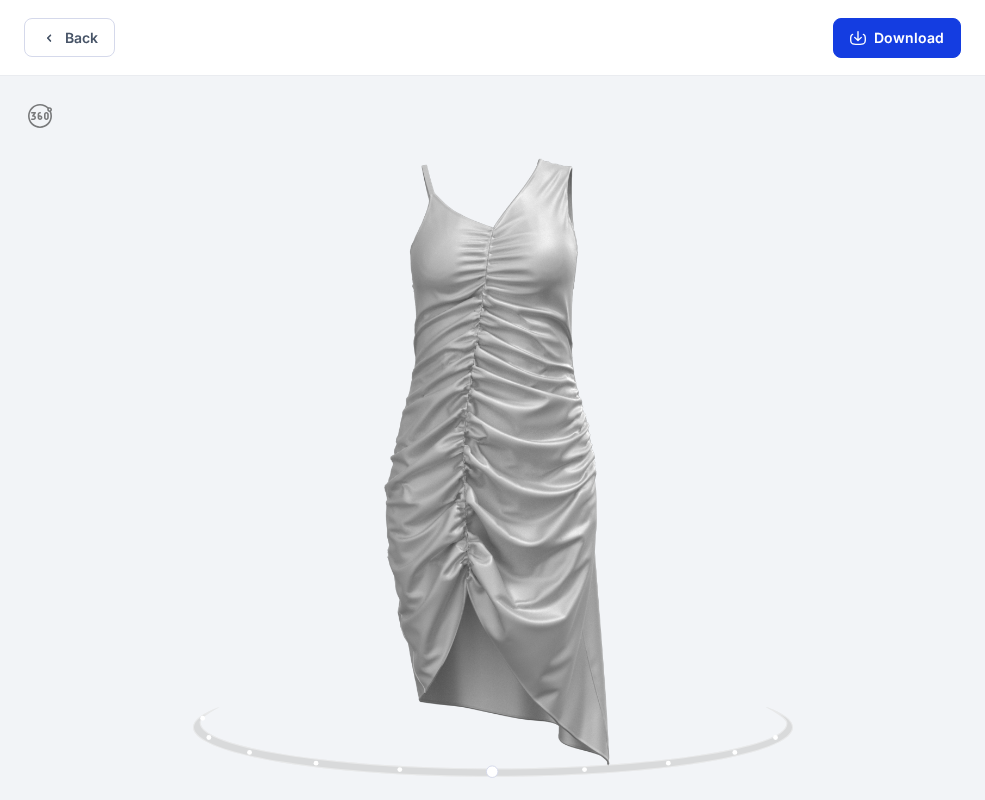 click on "Download" at bounding box center [897, 38] 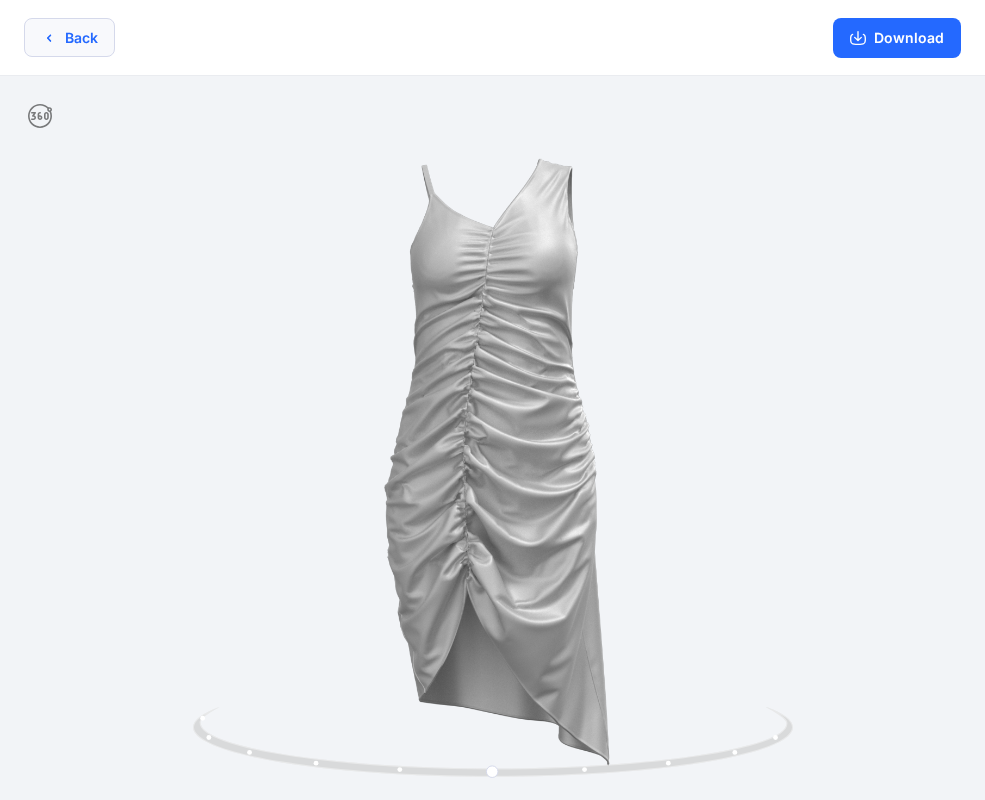 click on "Back" at bounding box center [69, 37] 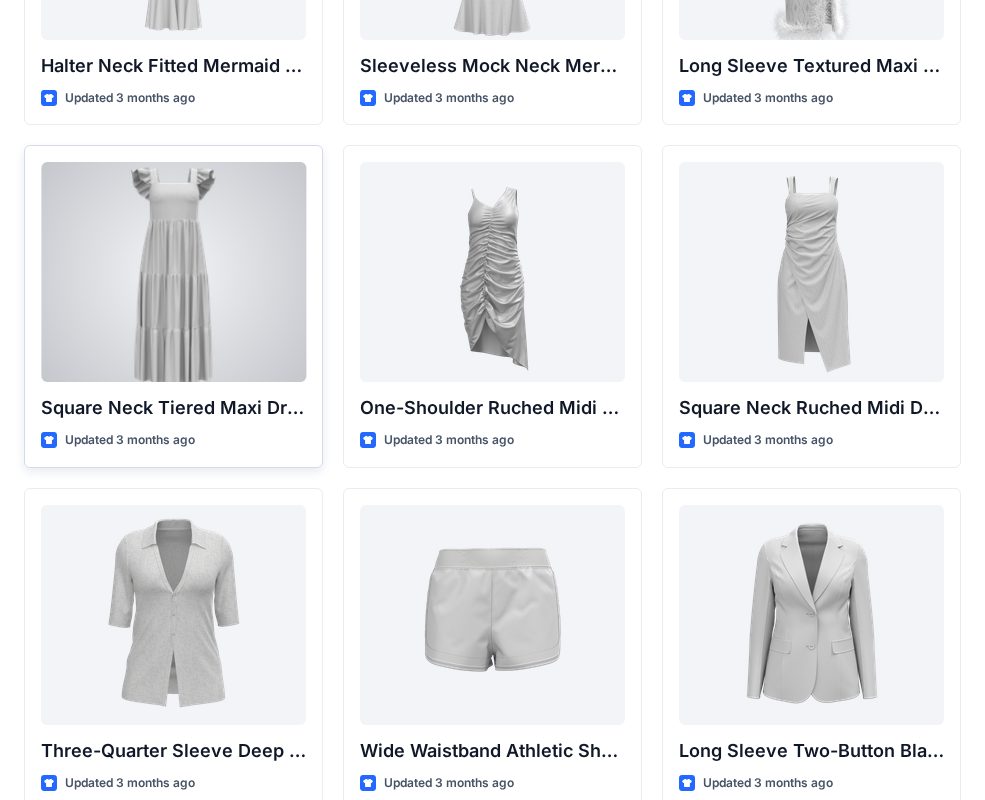 scroll, scrollTop: 1327, scrollLeft: 0, axis: vertical 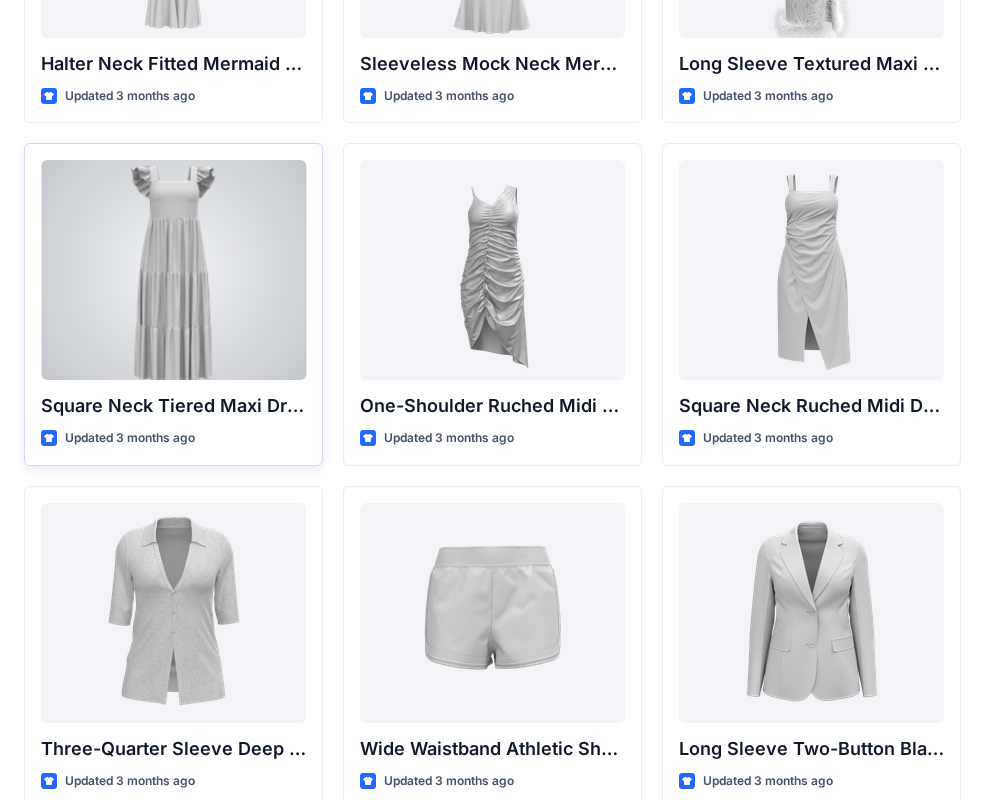 click at bounding box center [173, 270] 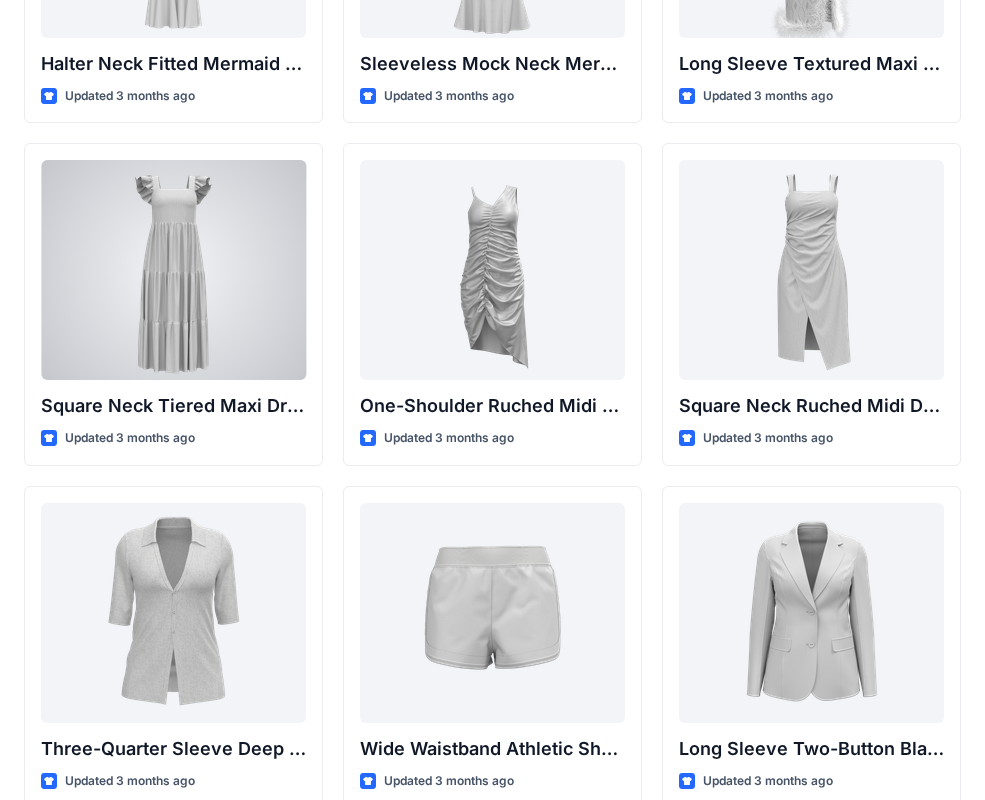 scroll, scrollTop: 0, scrollLeft: 0, axis: both 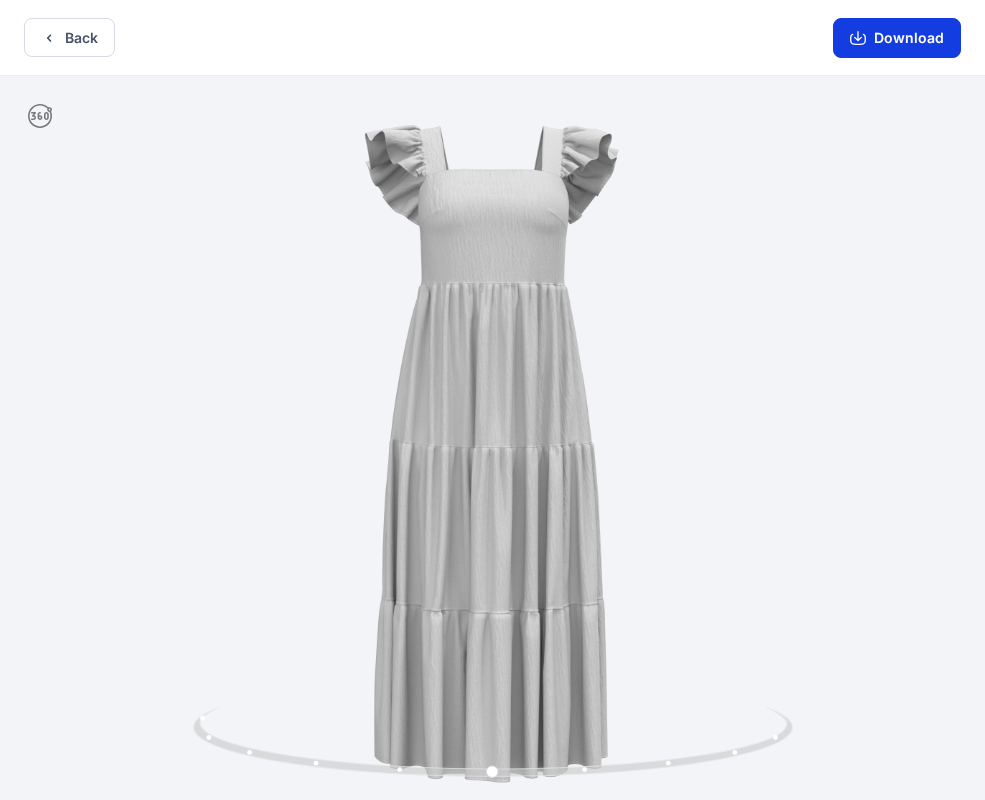 click on "Download" at bounding box center [897, 38] 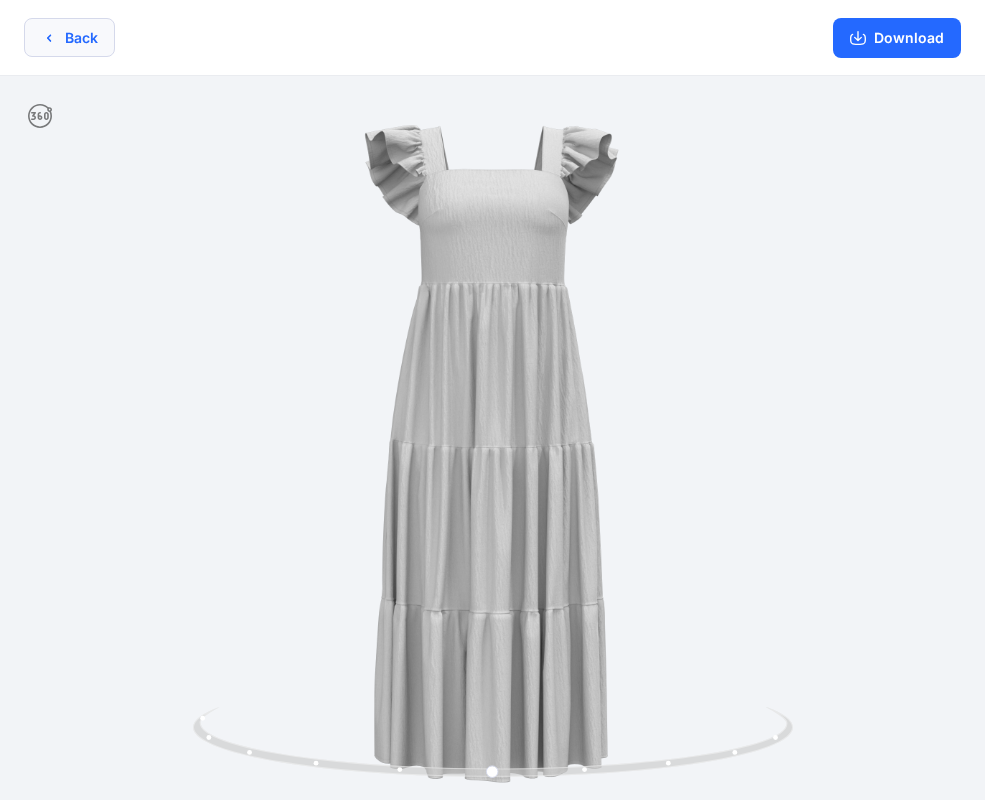 click on "Back" at bounding box center (69, 37) 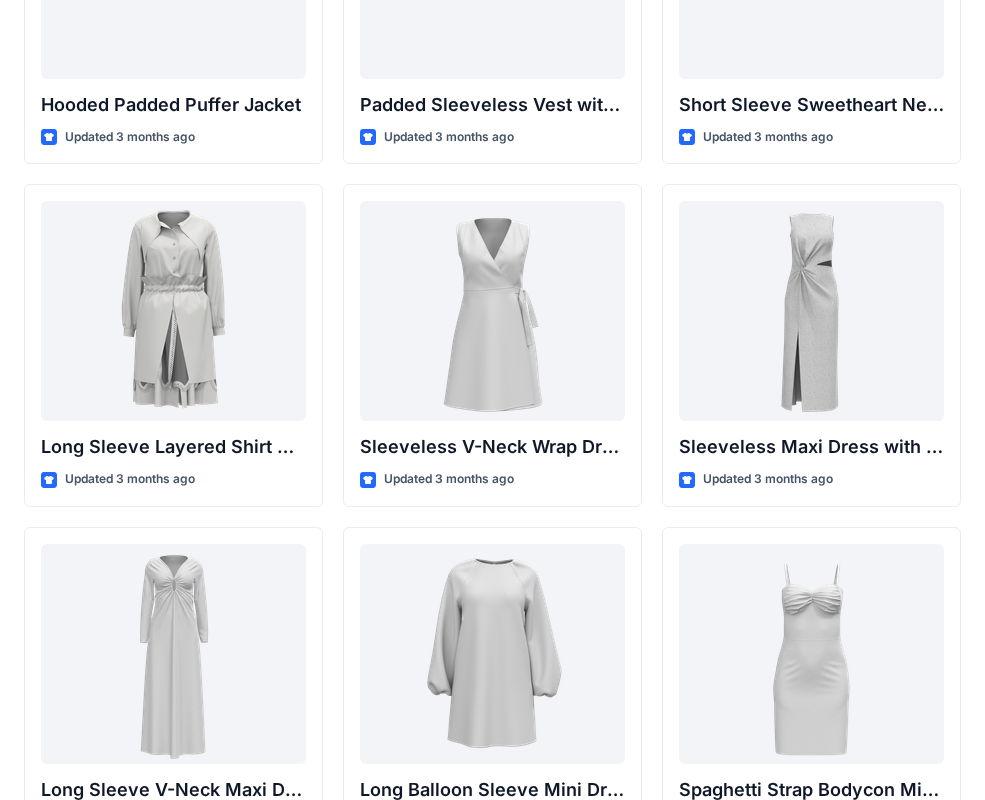 scroll, scrollTop: 2818, scrollLeft: 0, axis: vertical 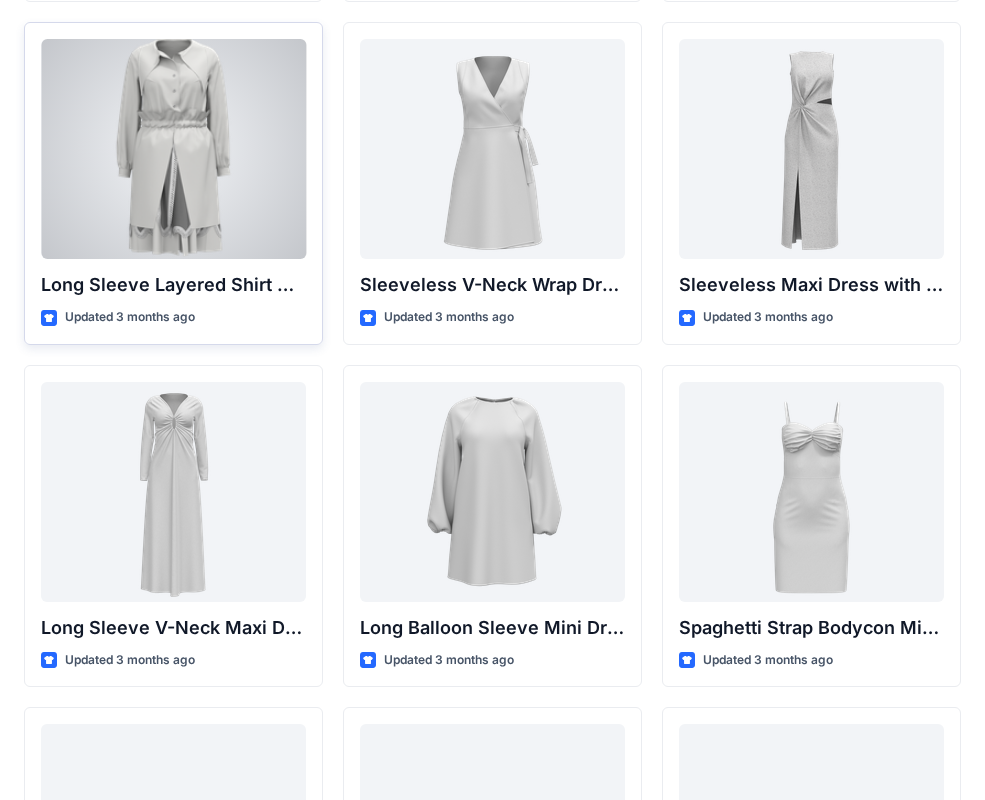 click at bounding box center (173, 149) 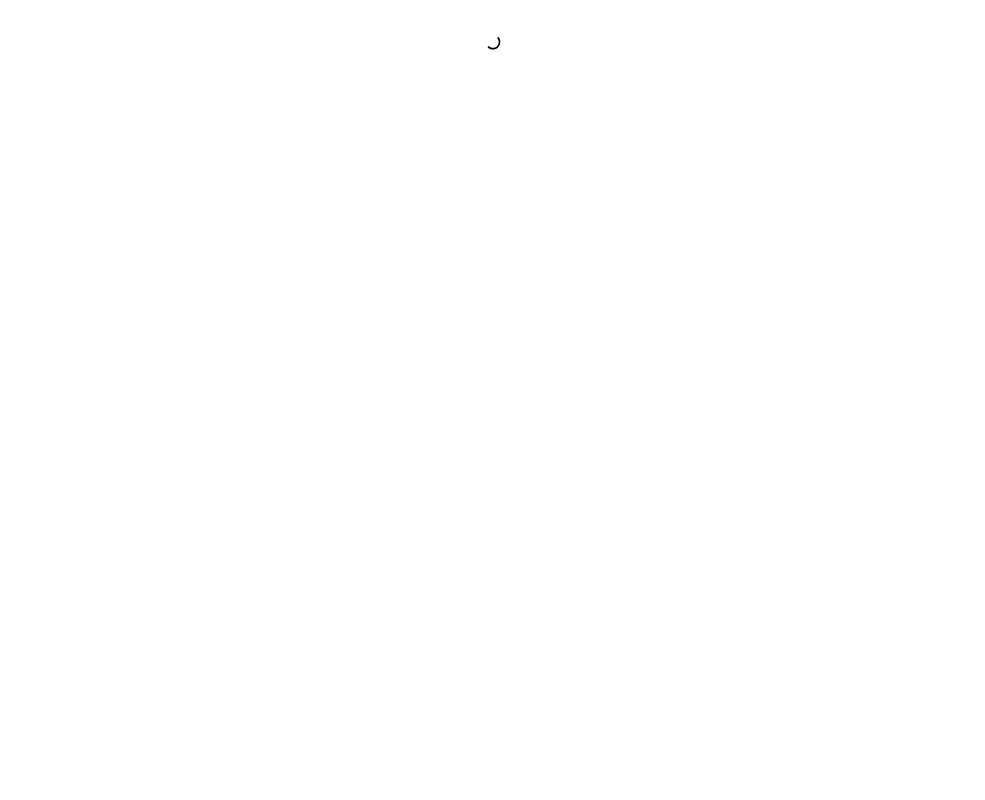 scroll, scrollTop: 0, scrollLeft: 0, axis: both 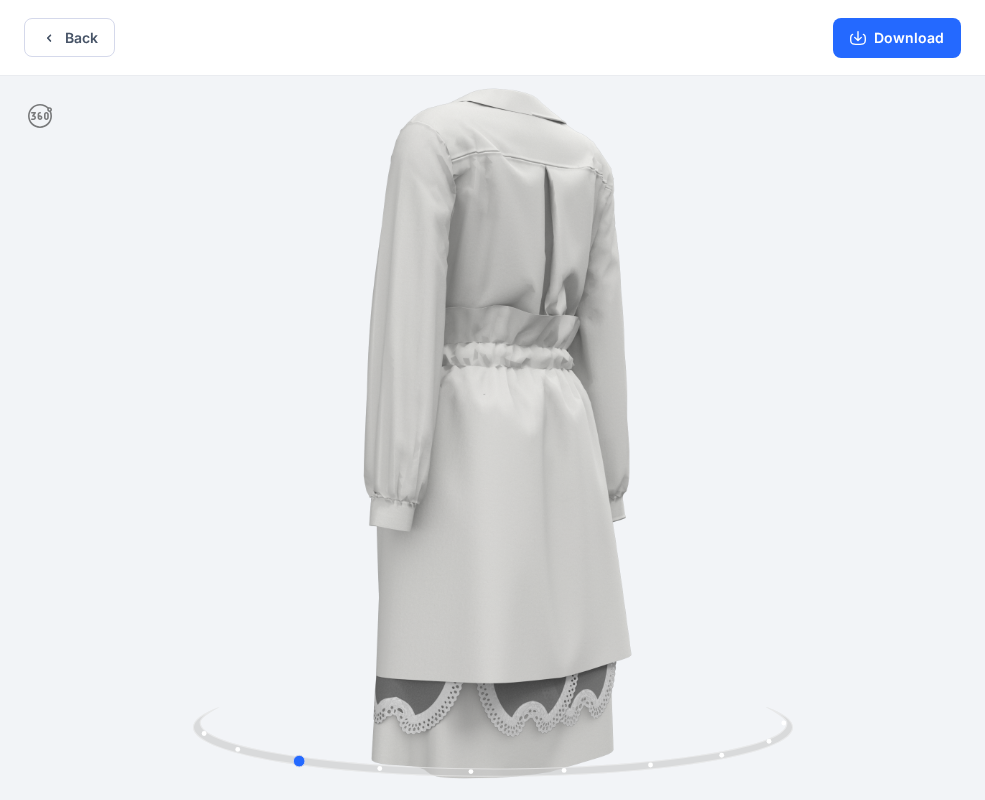 drag, startPoint x: 667, startPoint y: 324, endPoint x: 1067, endPoint y: 283, distance: 402.09576 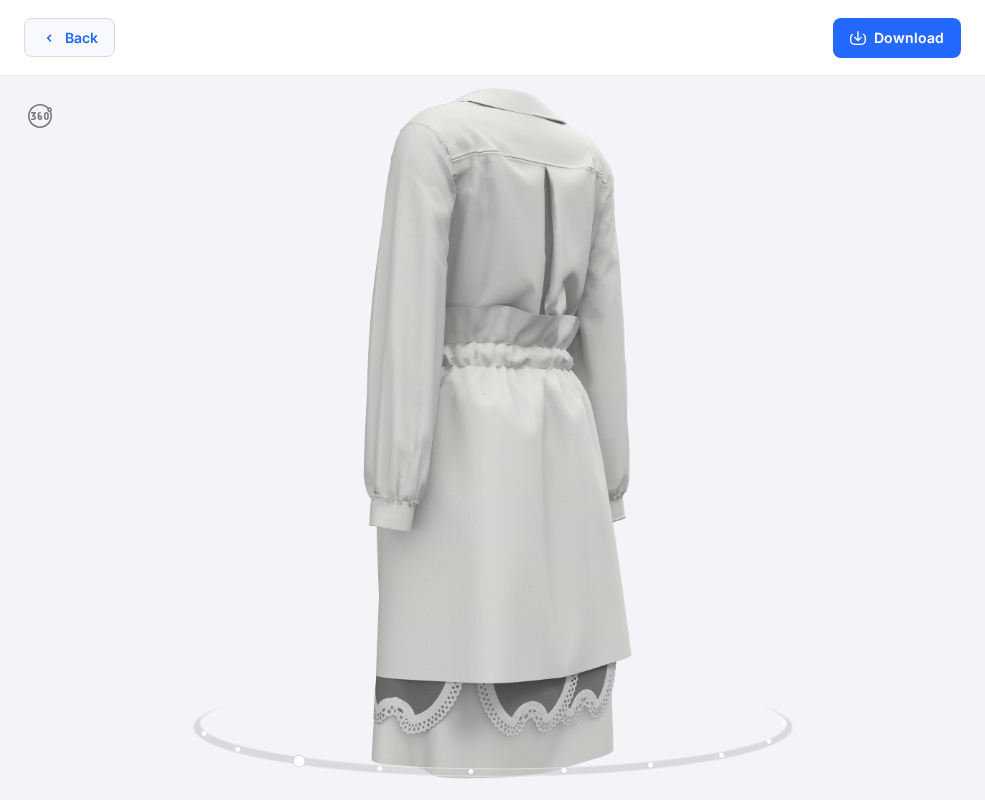 click on "Back" at bounding box center [69, 37] 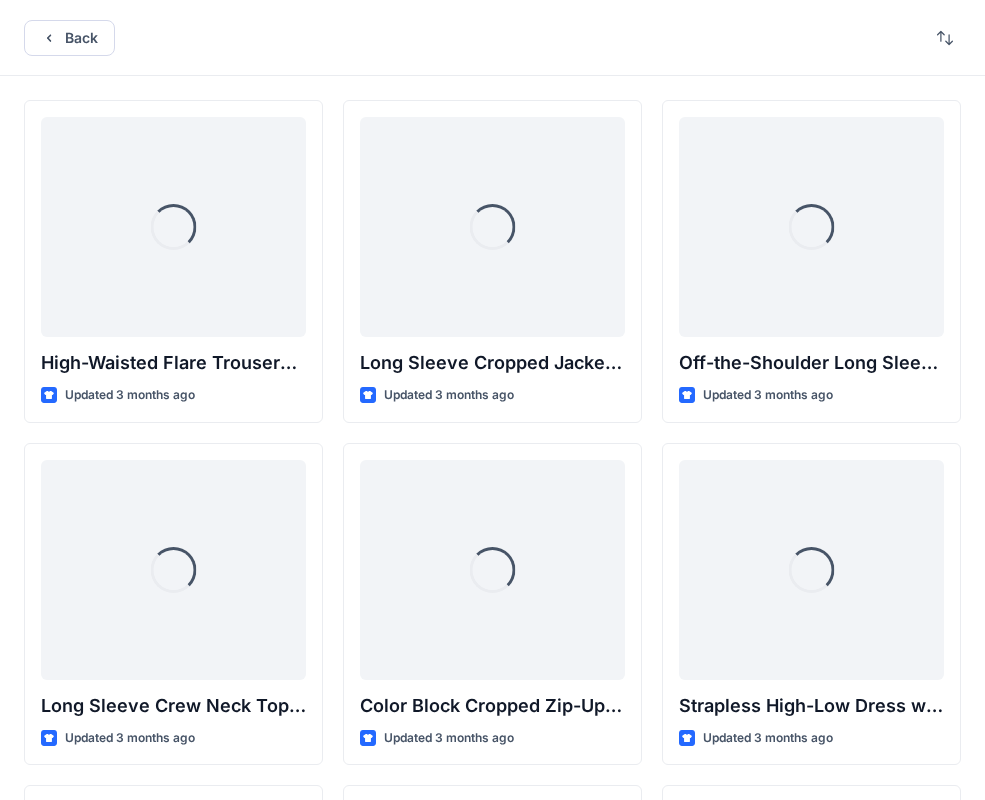 scroll, scrollTop: 2818, scrollLeft: 0, axis: vertical 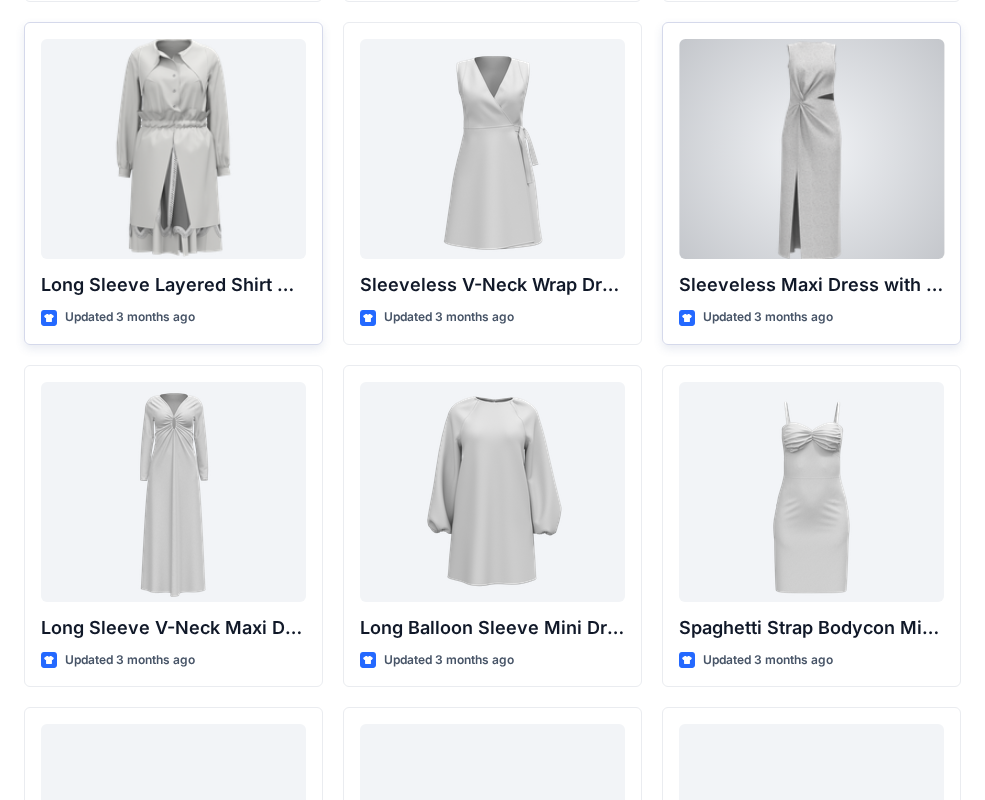 click at bounding box center (811, 149) 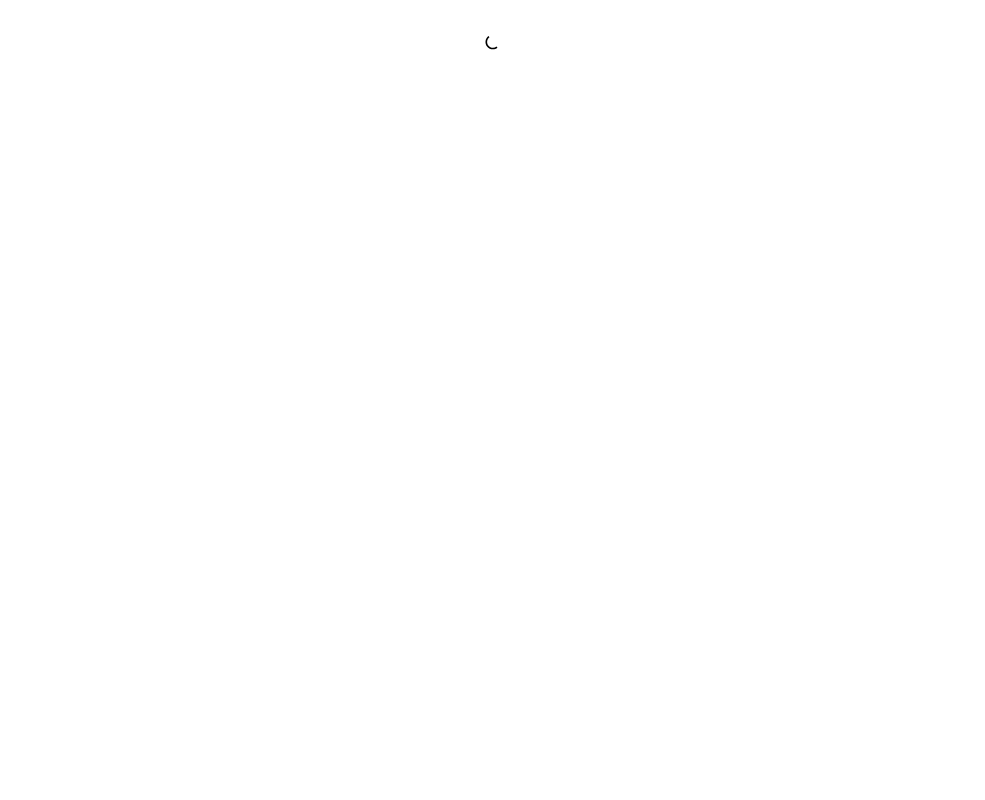 scroll, scrollTop: 0, scrollLeft: 0, axis: both 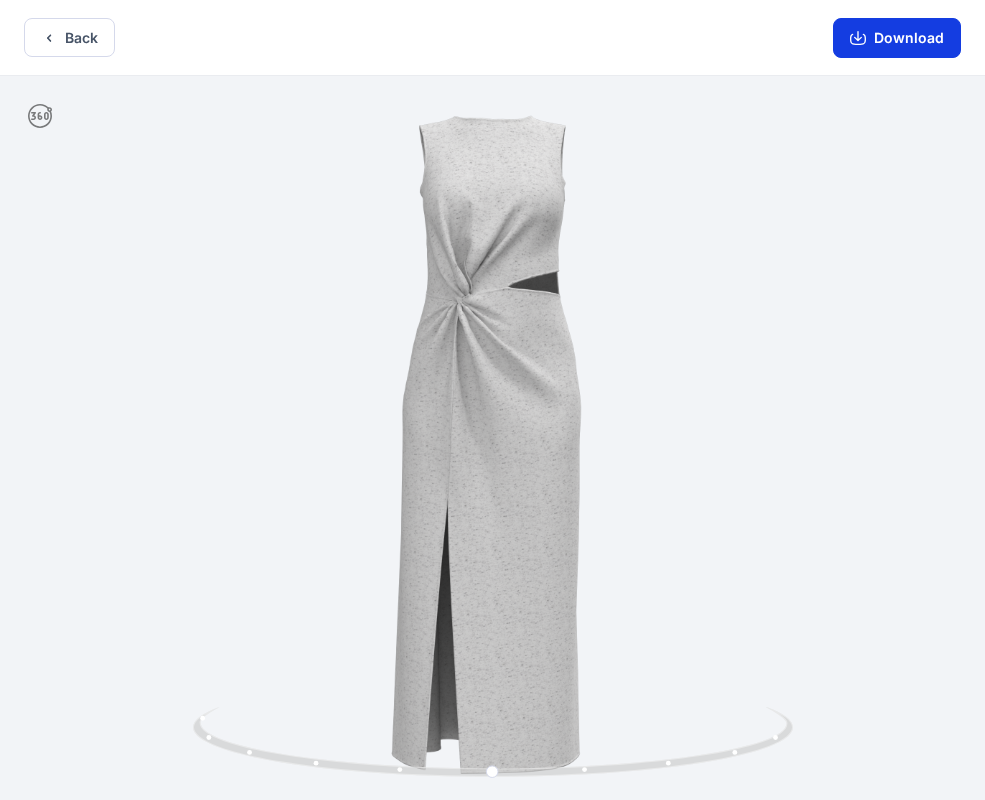 click on "Download" at bounding box center (897, 38) 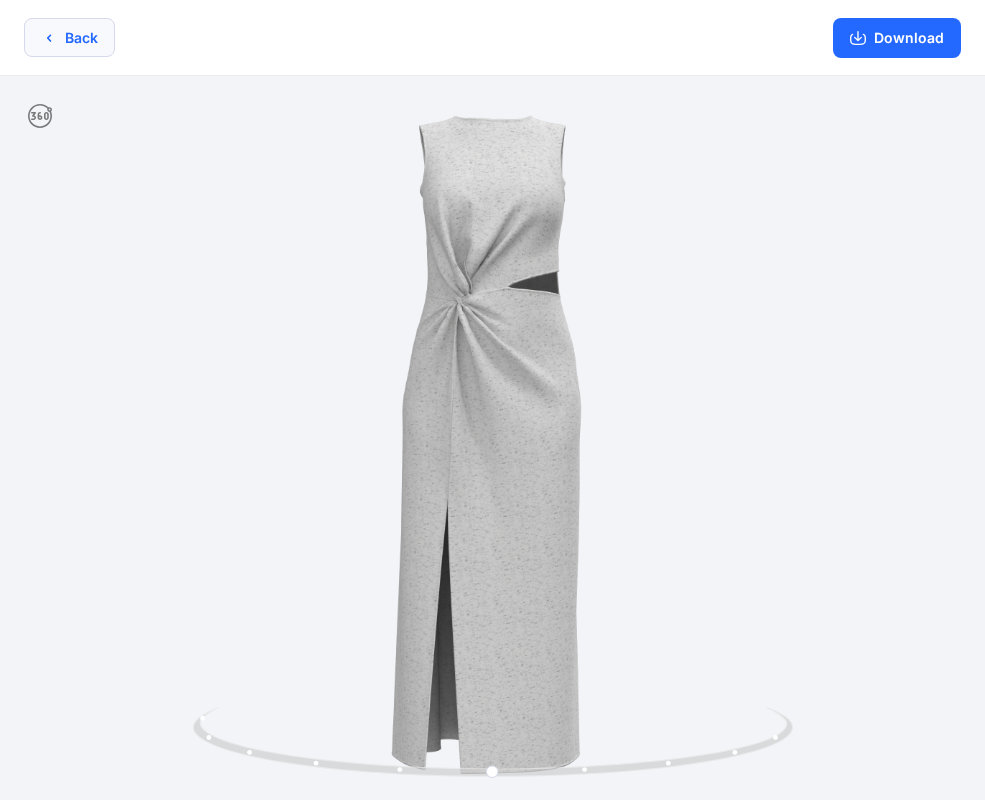 click on "Back" at bounding box center (69, 37) 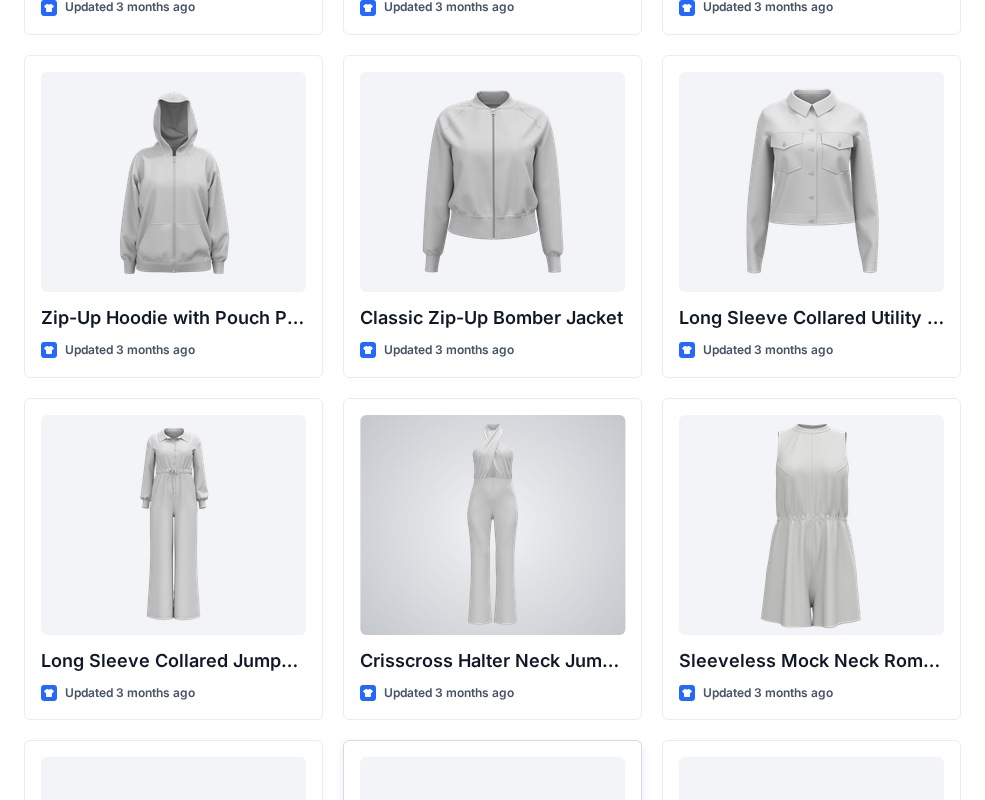 scroll, scrollTop: 3810, scrollLeft: 0, axis: vertical 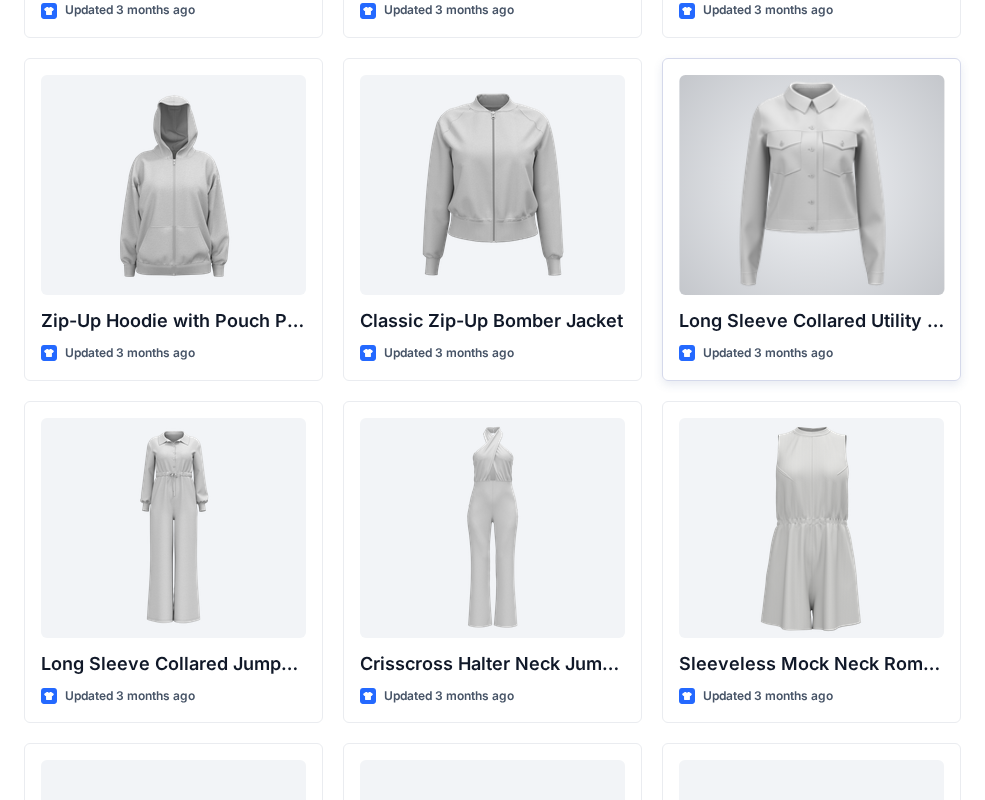 click at bounding box center (811, 185) 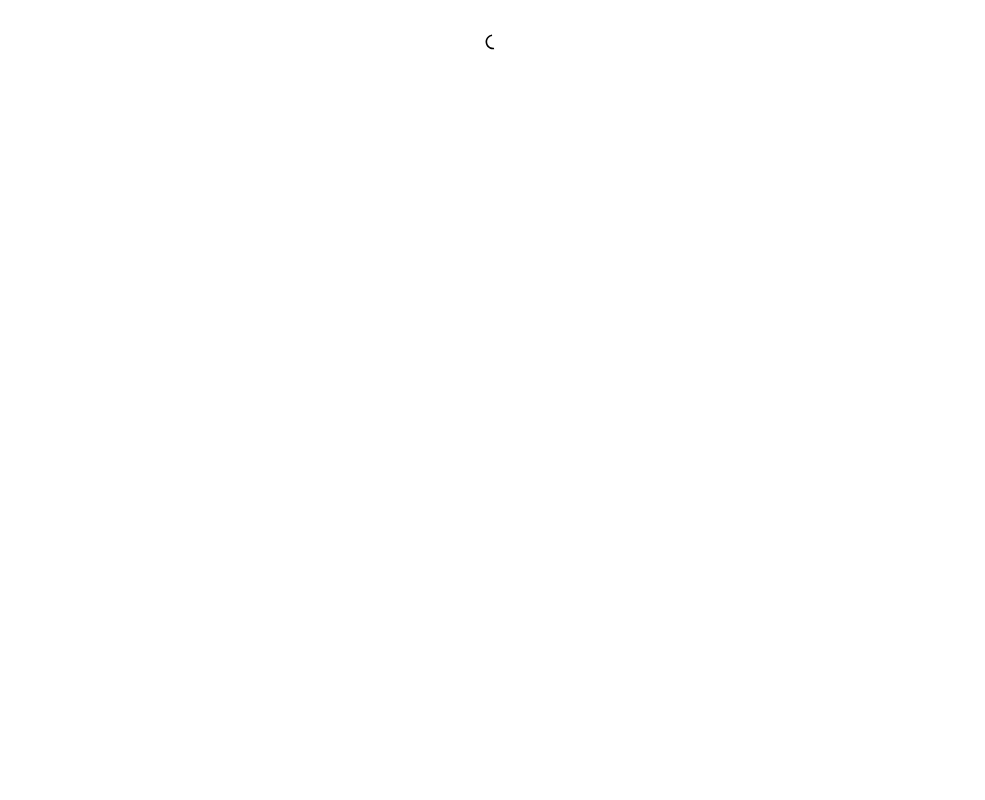 scroll, scrollTop: 0, scrollLeft: 0, axis: both 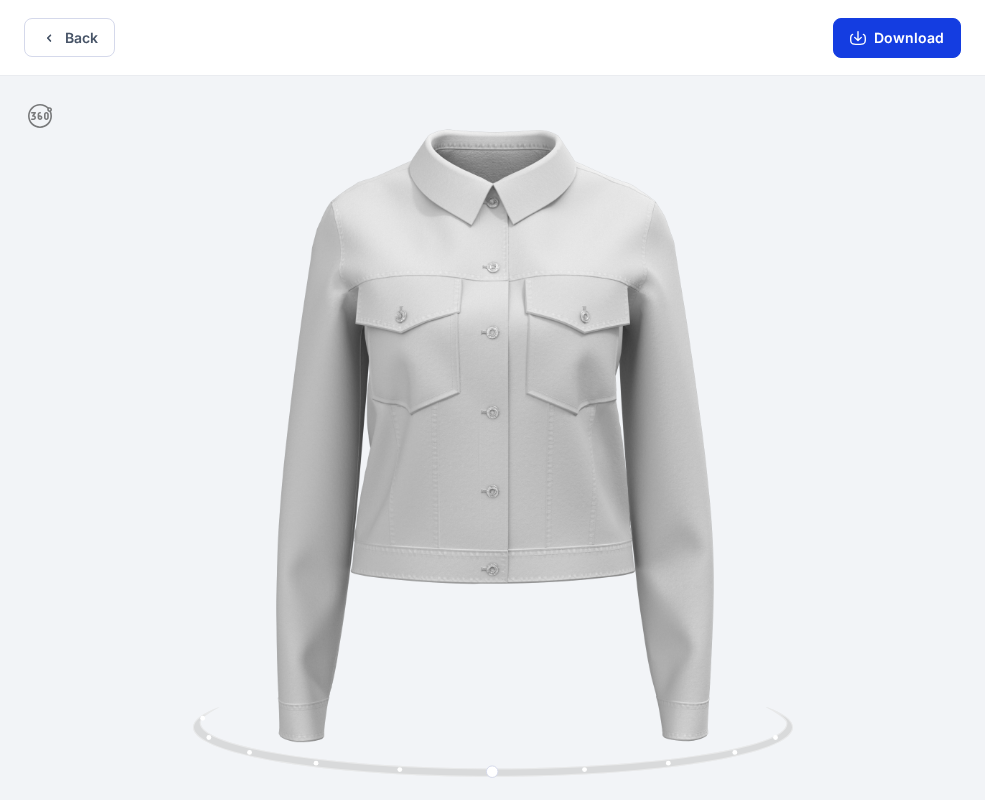 click on "Download" at bounding box center (897, 38) 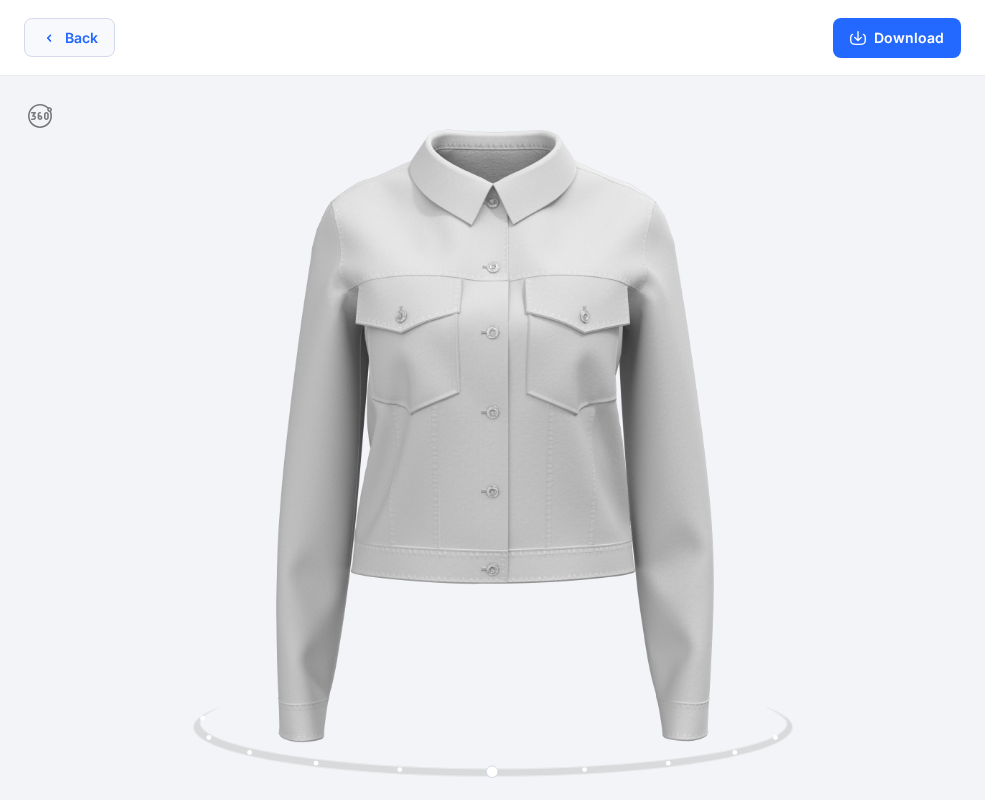 click on "Back" at bounding box center (69, 37) 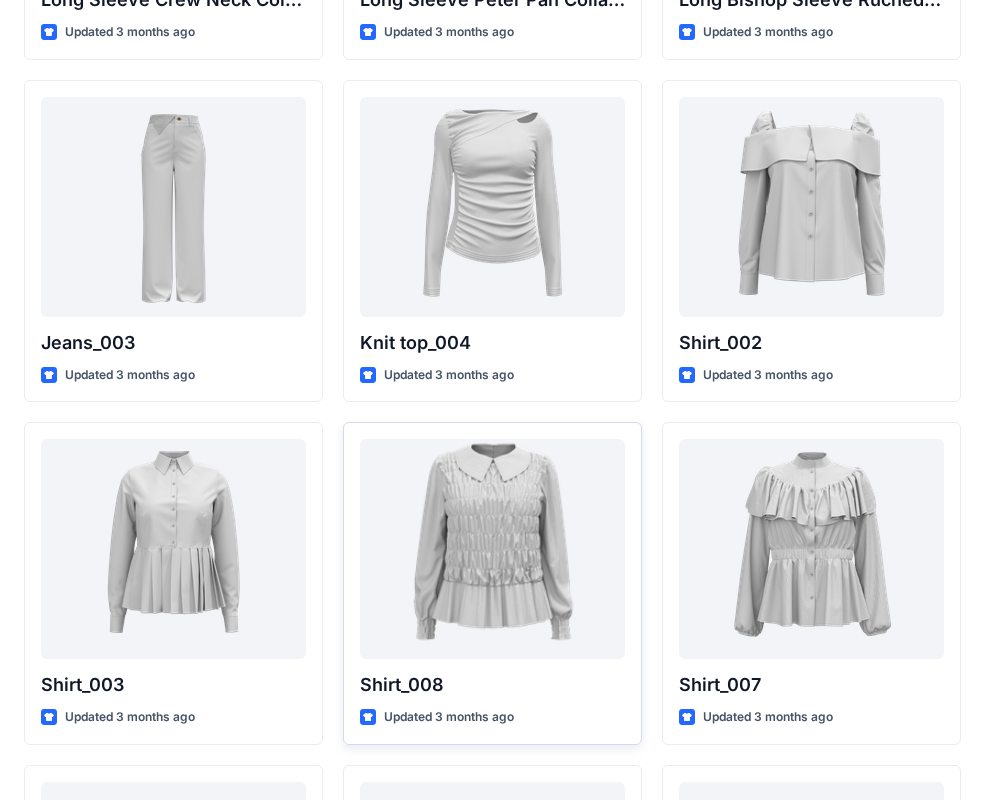 scroll, scrollTop: 8586, scrollLeft: 0, axis: vertical 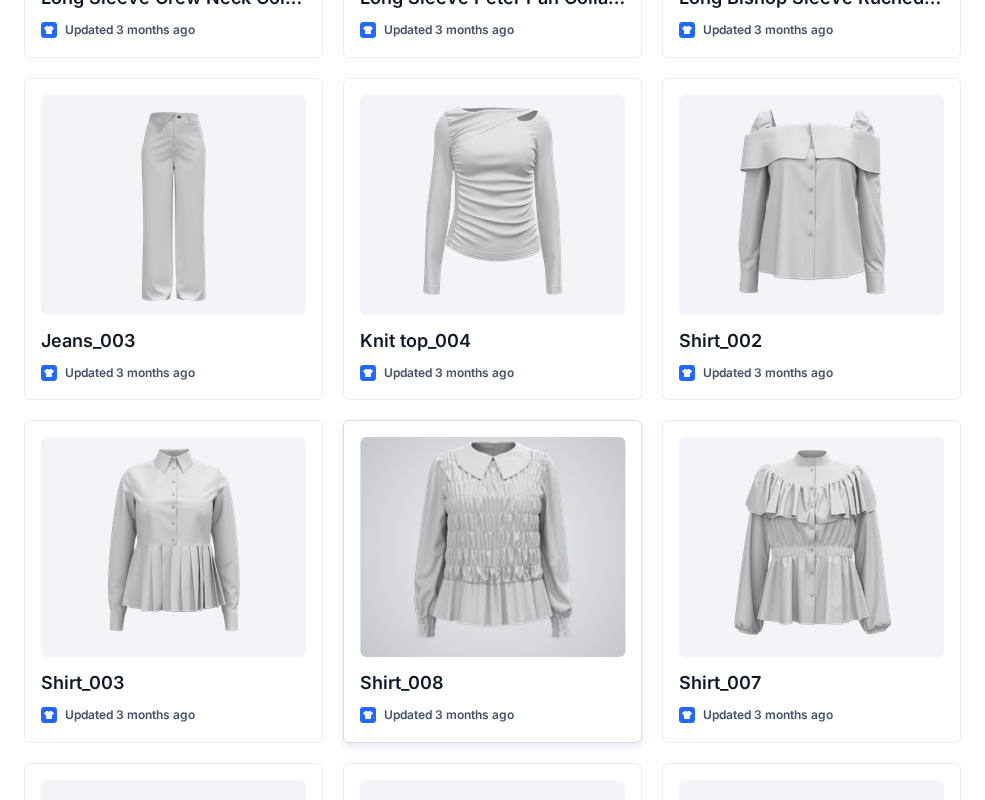 click at bounding box center (492, 547) 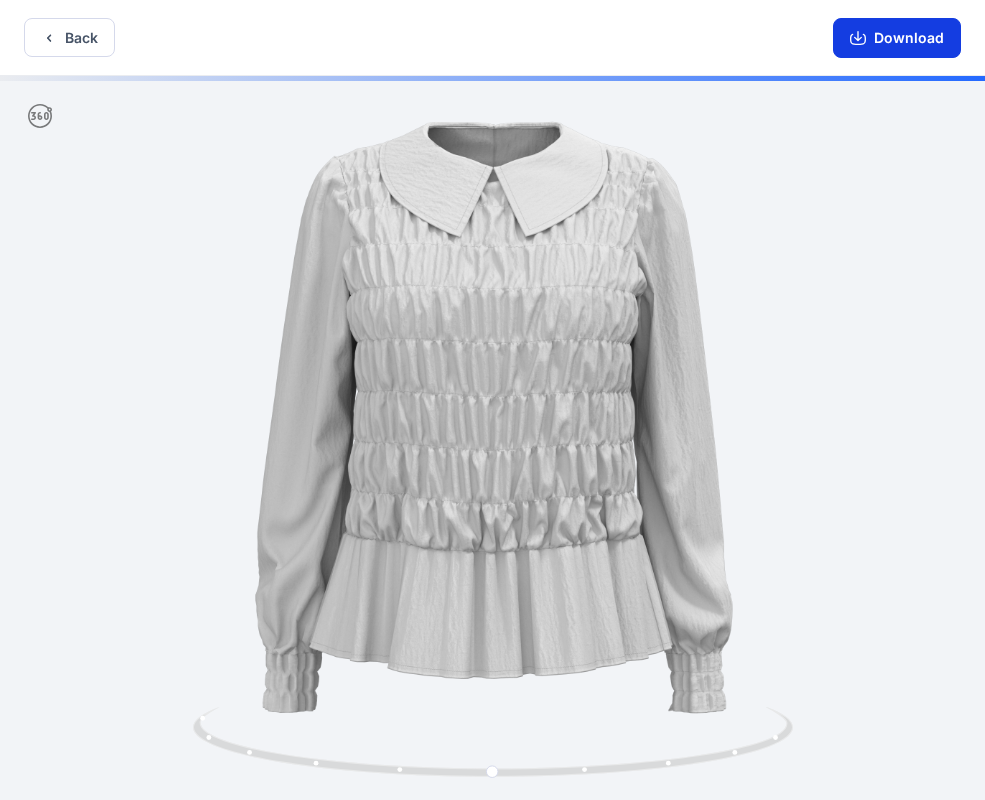 click on "Download" at bounding box center (897, 38) 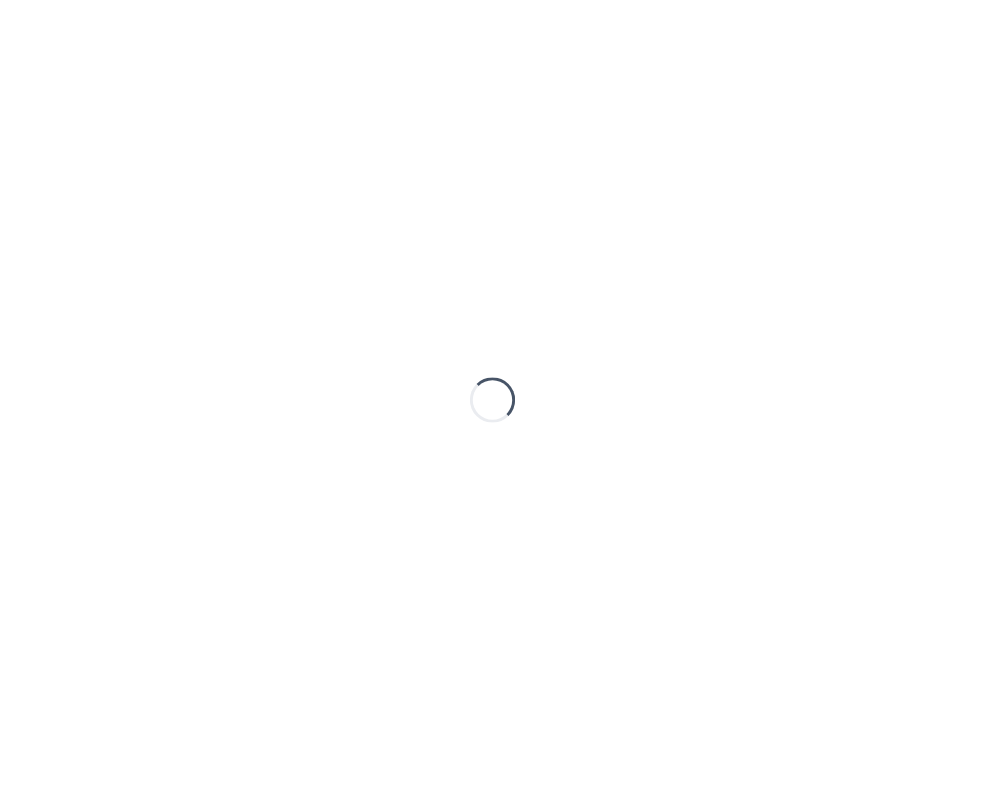 scroll, scrollTop: 0, scrollLeft: 0, axis: both 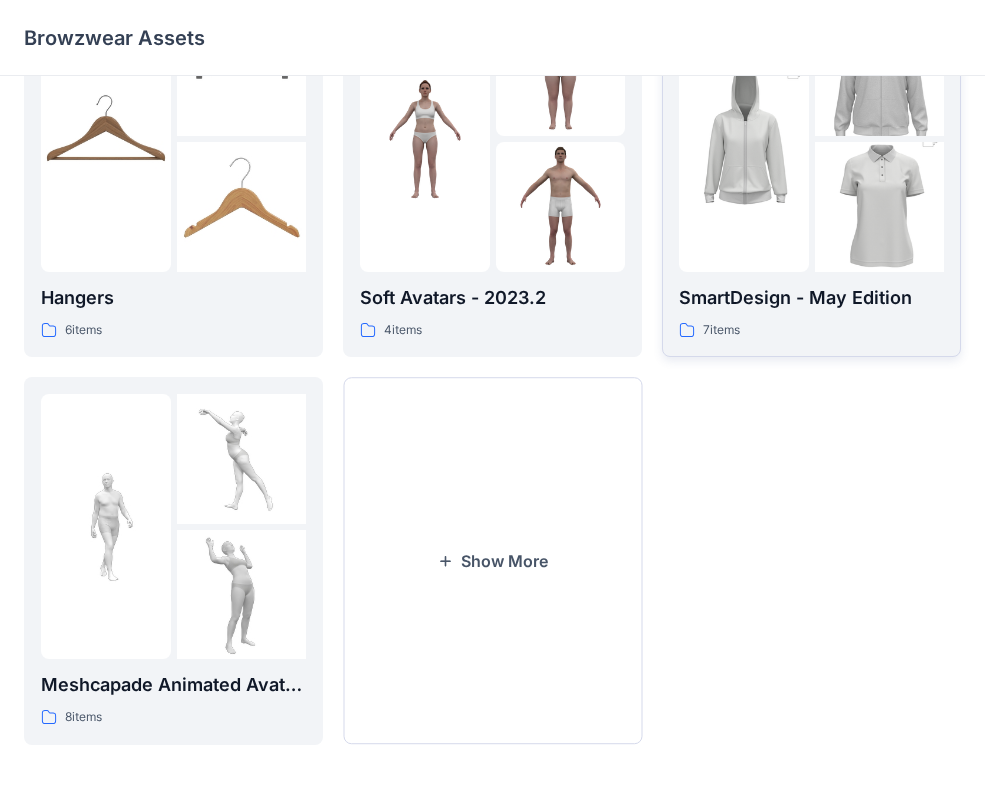 click at bounding box center [744, 139] 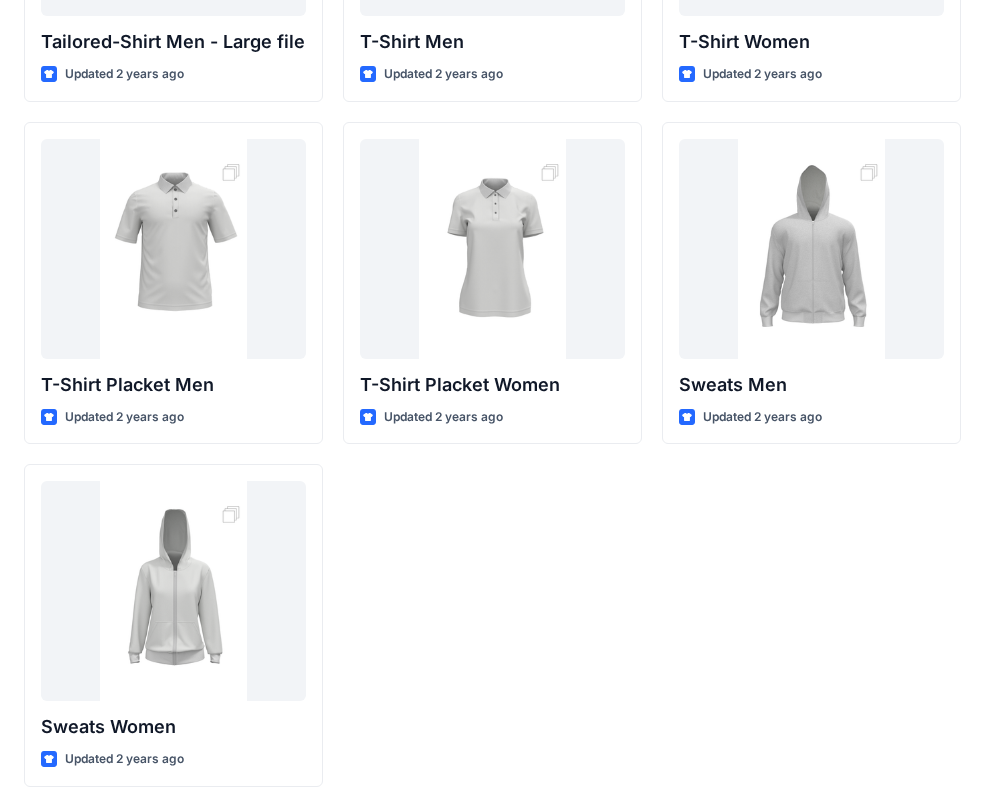 scroll, scrollTop: 0, scrollLeft: 0, axis: both 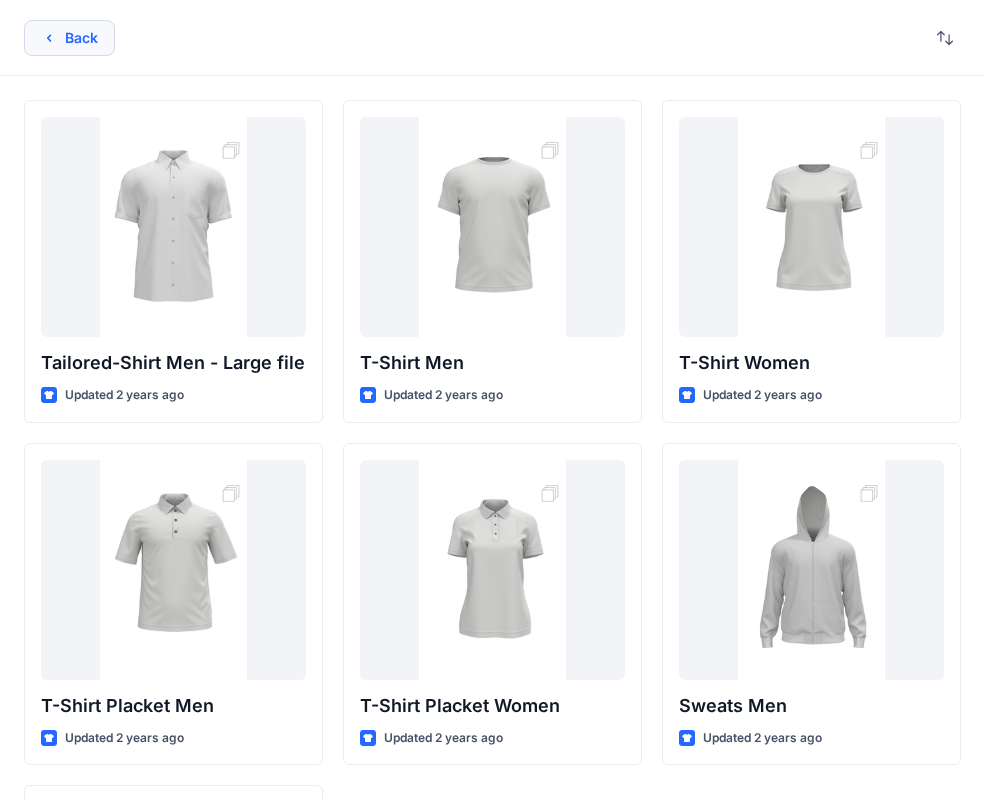 click on "Back" at bounding box center [69, 38] 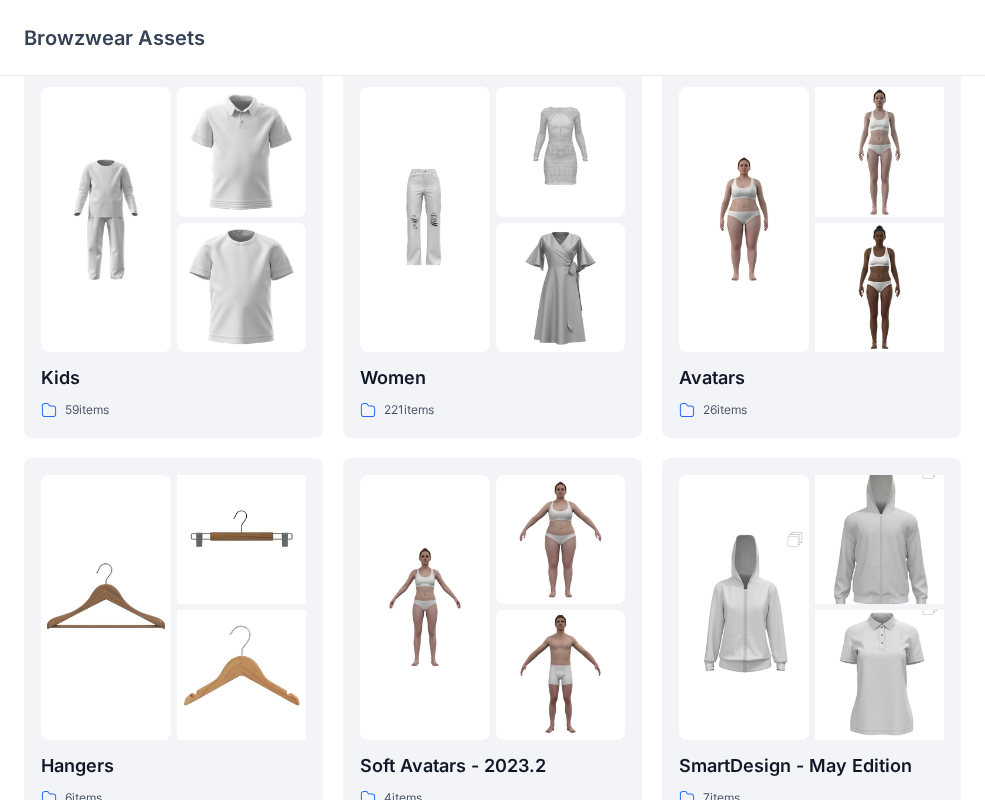 scroll, scrollTop: 0, scrollLeft: 0, axis: both 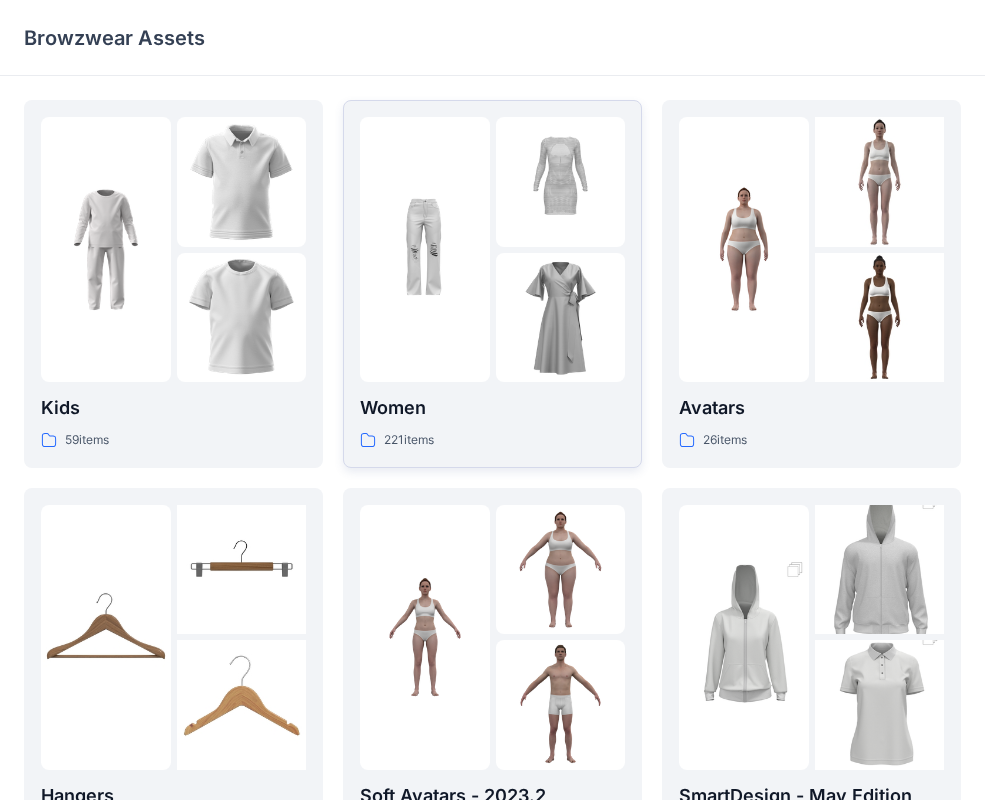 click at bounding box center (425, 250) 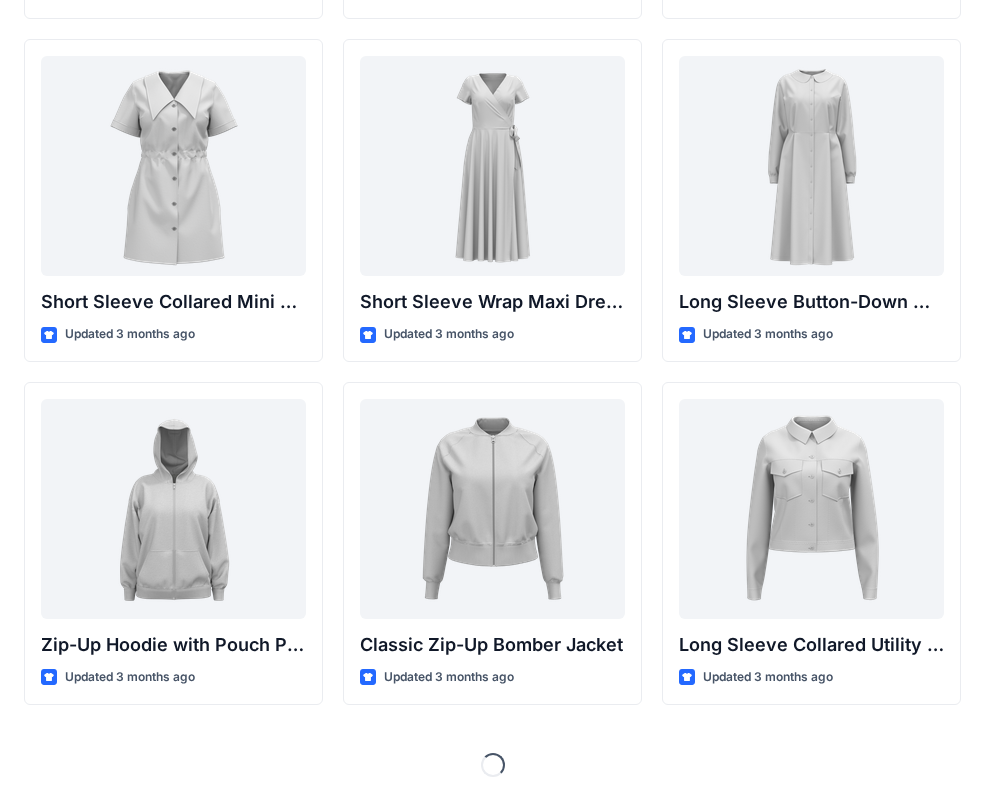 scroll, scrollTop: 3486, scrollLeft: 0, axis: vertical 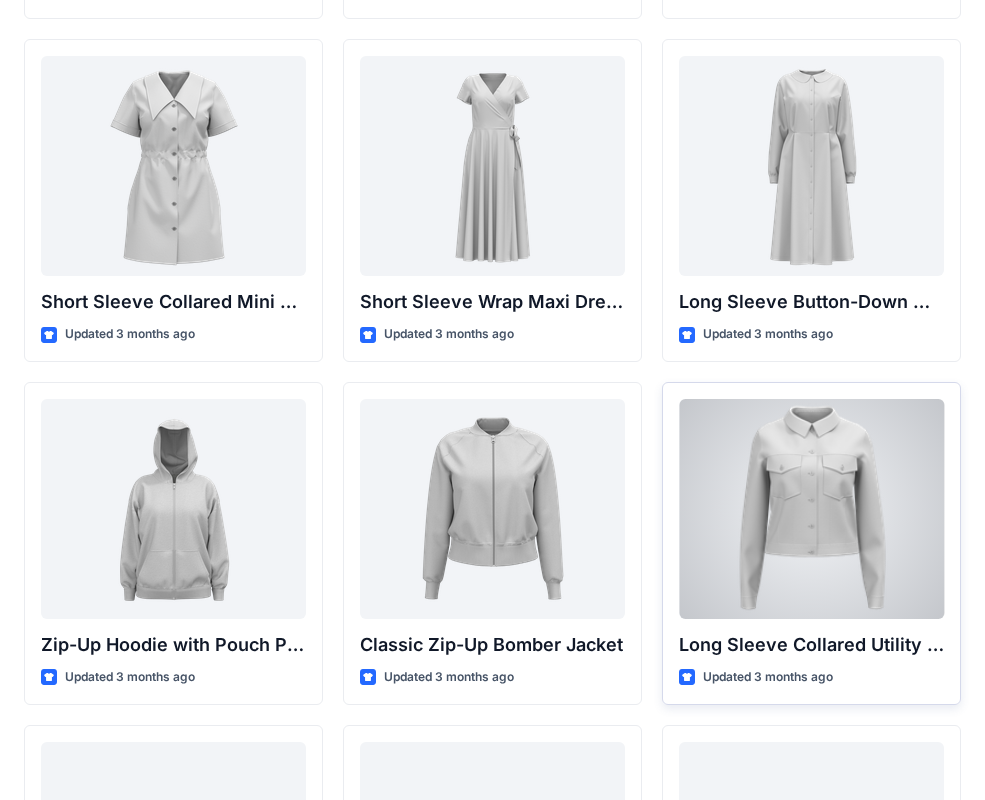 click at bounding box center (811, 509) 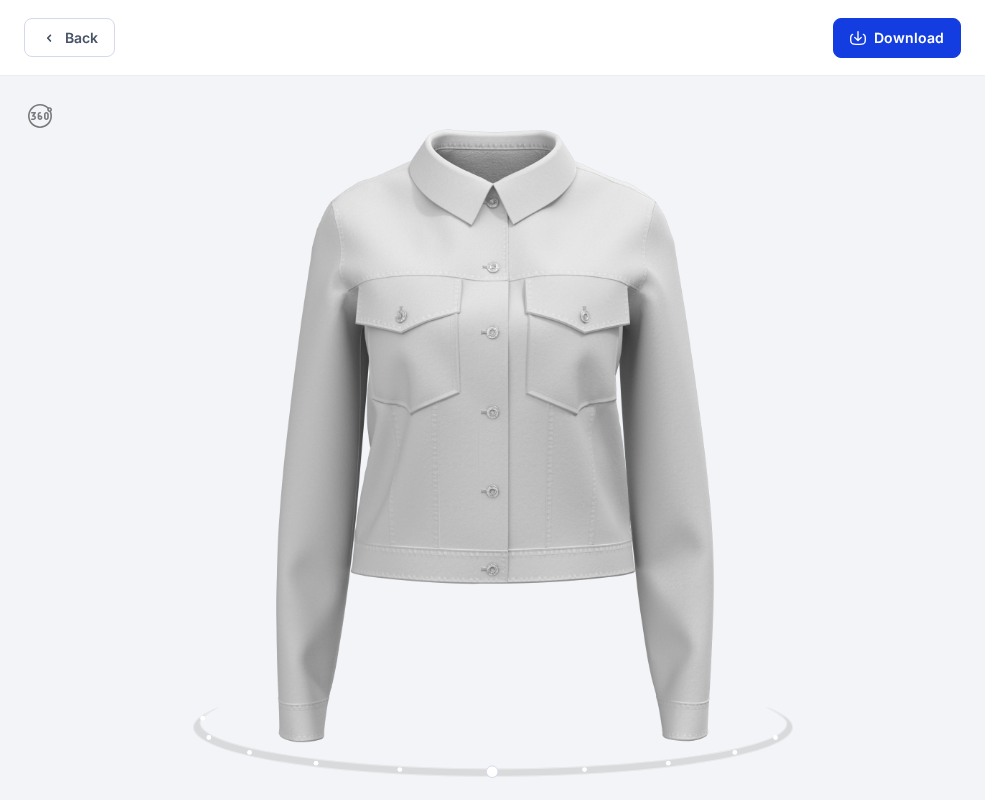 click 